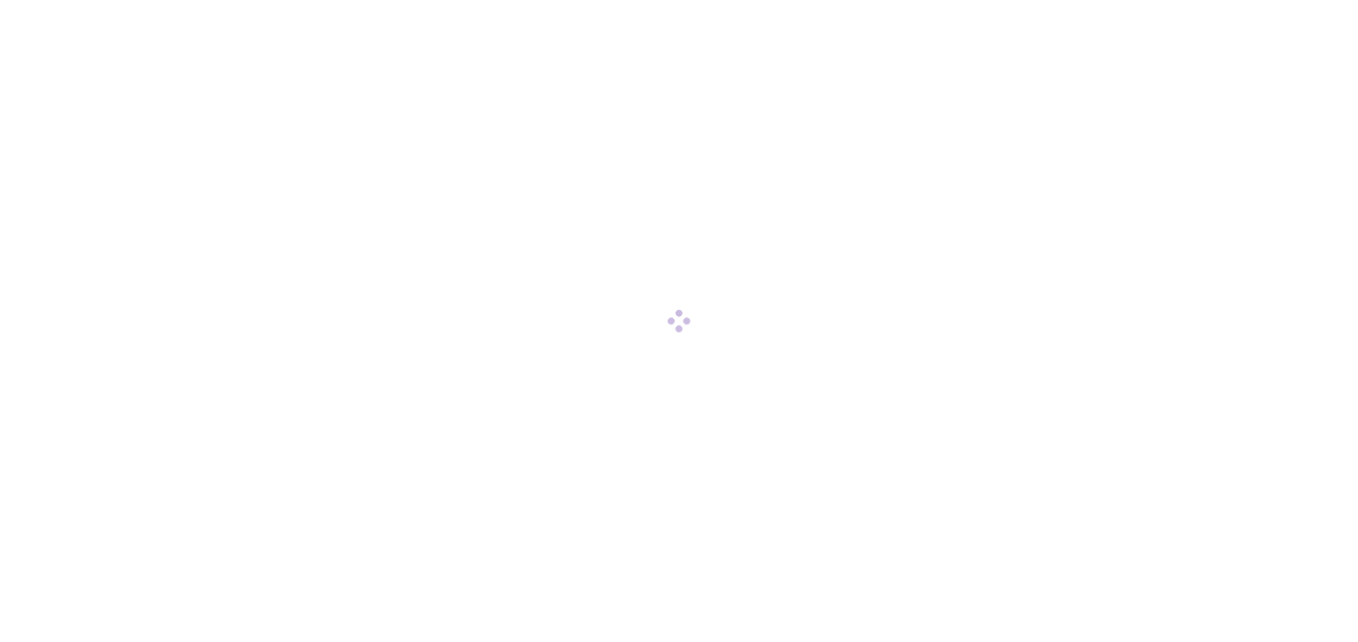 scroll, scrollTop: 0, scrollLeft: 0, axis: both 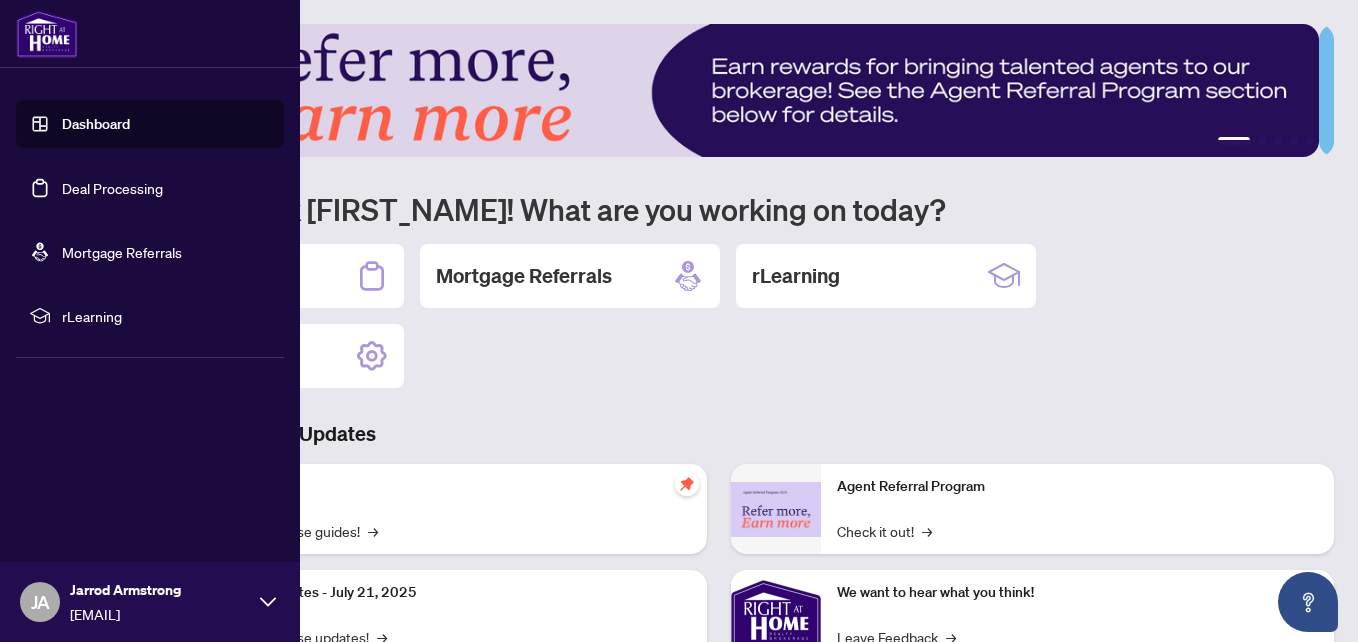 click on "Deal Processing" at bounding box center (112, 188) 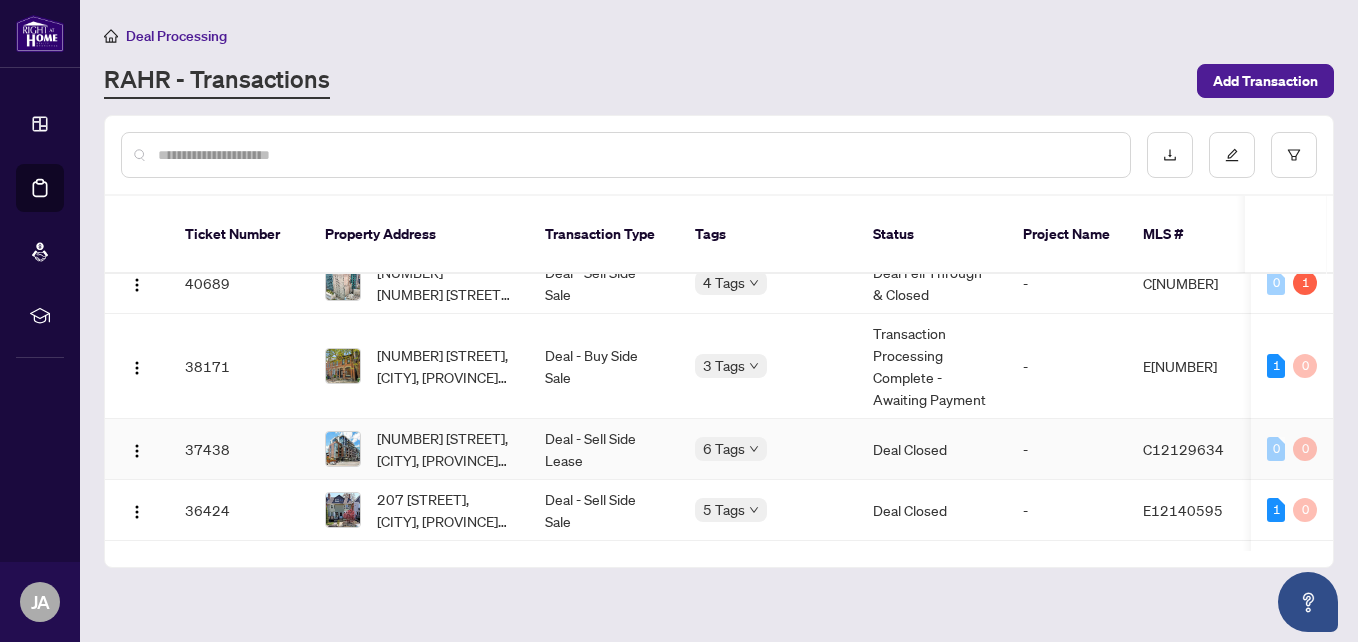 scroll, scrollTop: 1100, scrollLeft: 0, axis: vertical 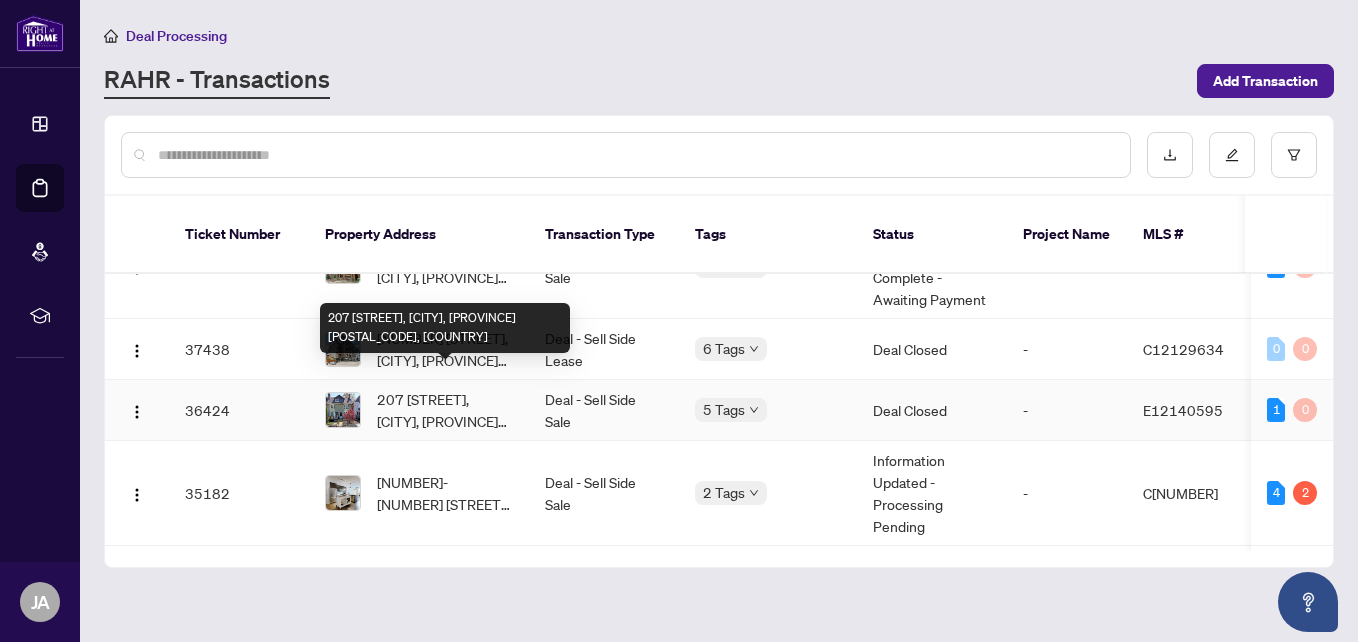 click on "207 [STREET], [CITY], [PROVINCE] [POSTAL_CODE], [COUNTRY]" at bounding box center (445, 410) 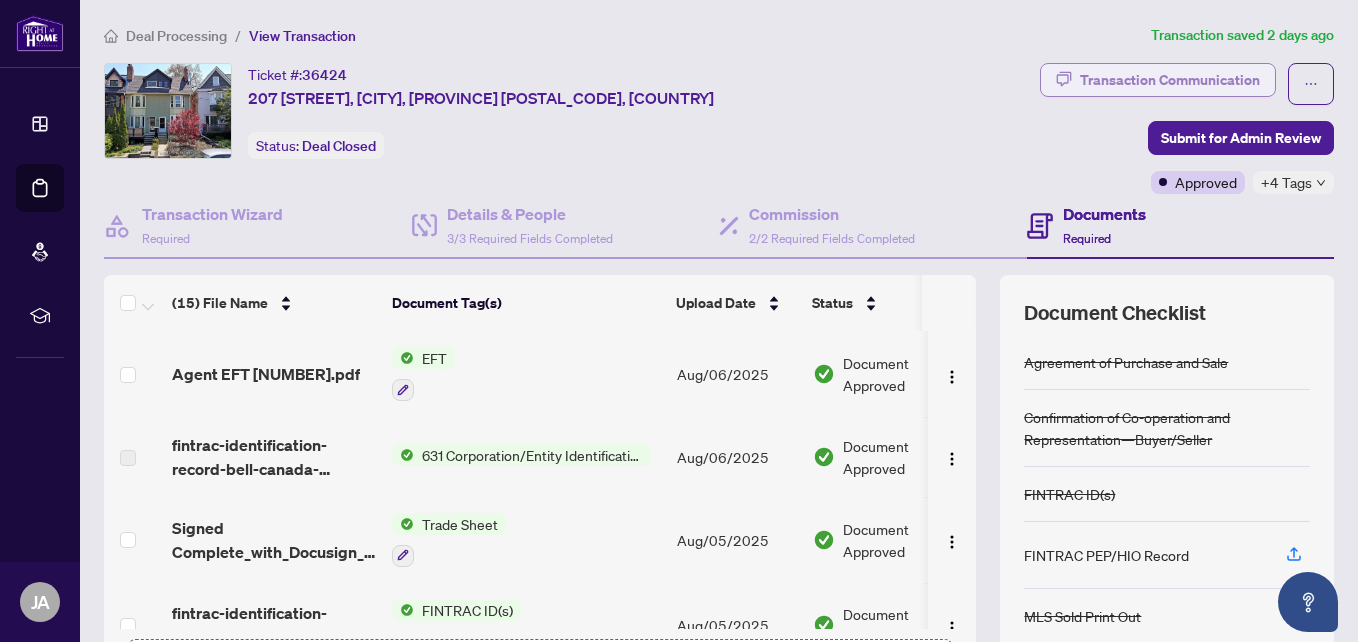 click on "Transaction Communication" at bounding box center (1158, 80) 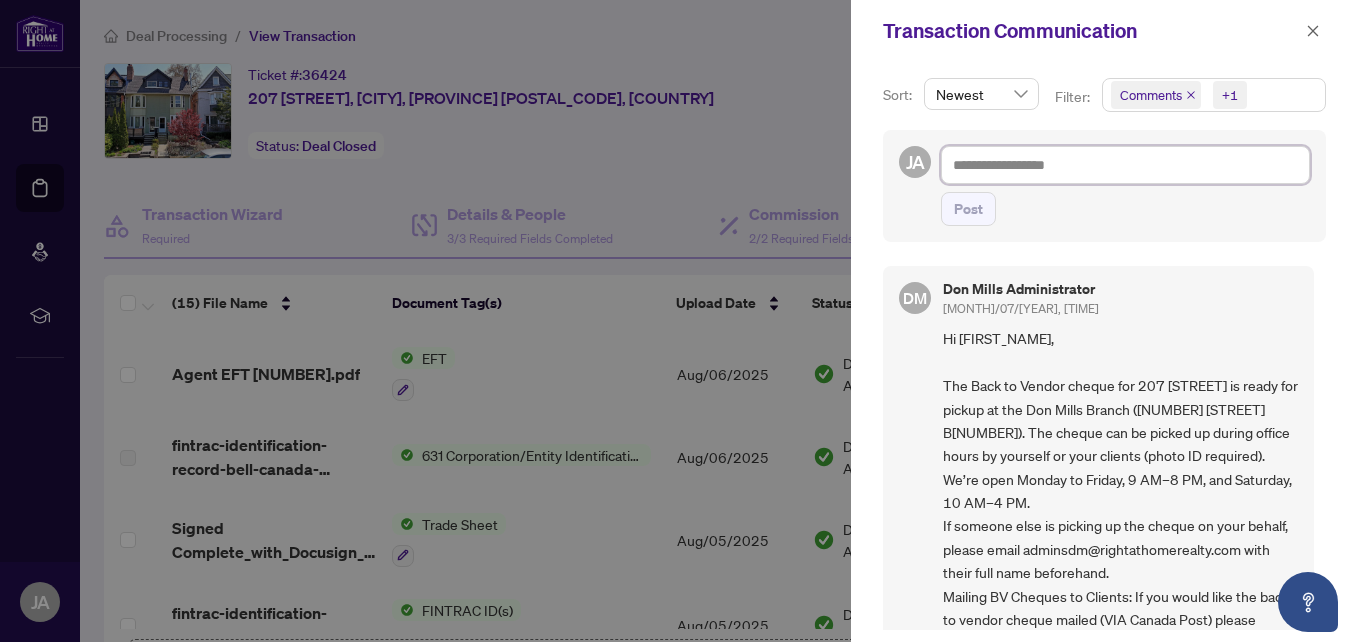 click at bounding box center [1125, 165] 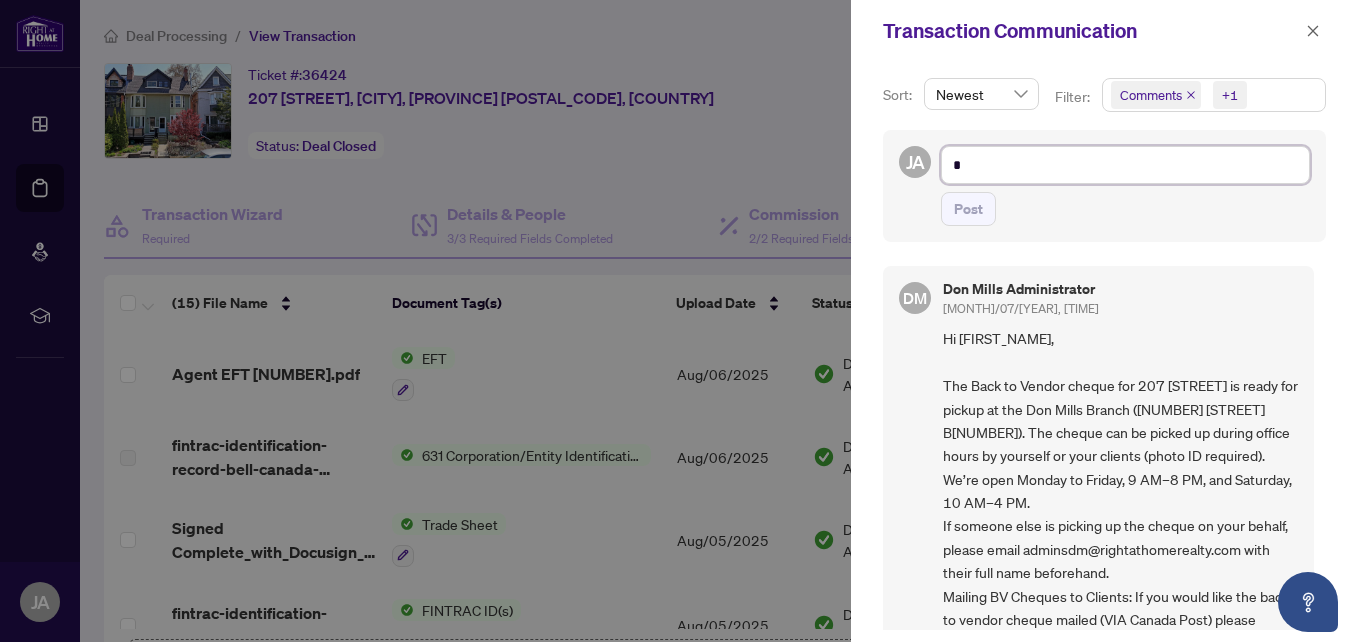 type on "**" 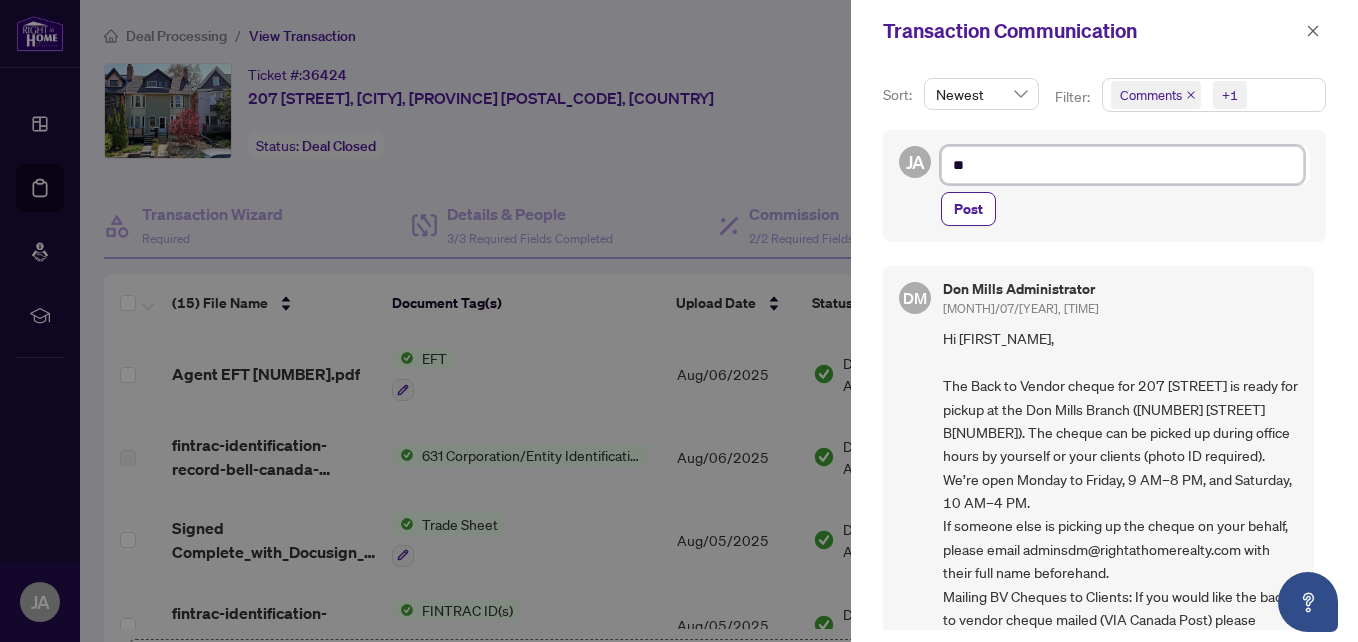 type on "***" 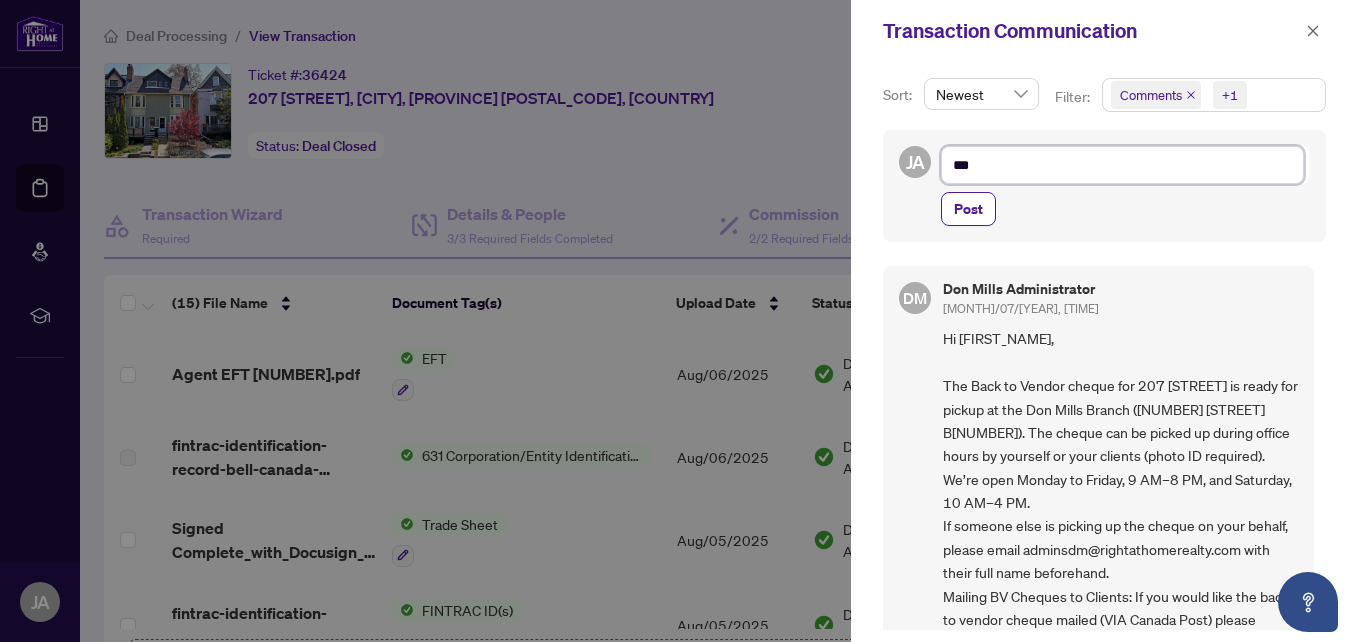 type on "****" 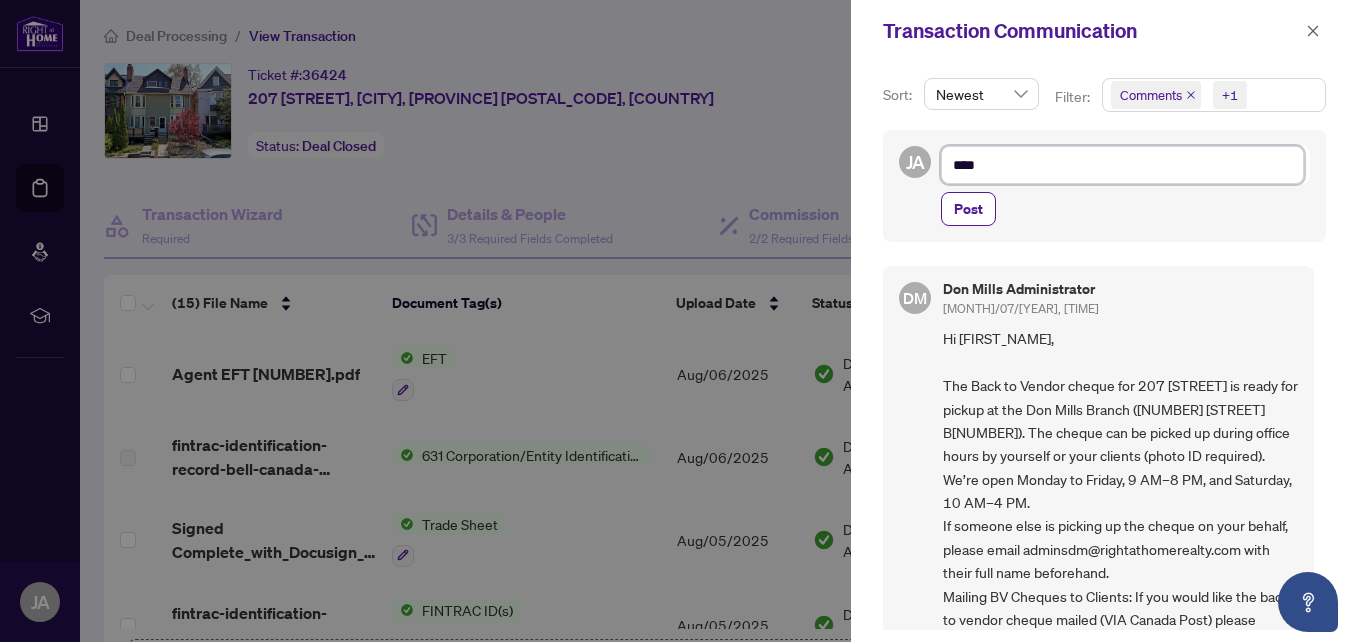 type on "*****" 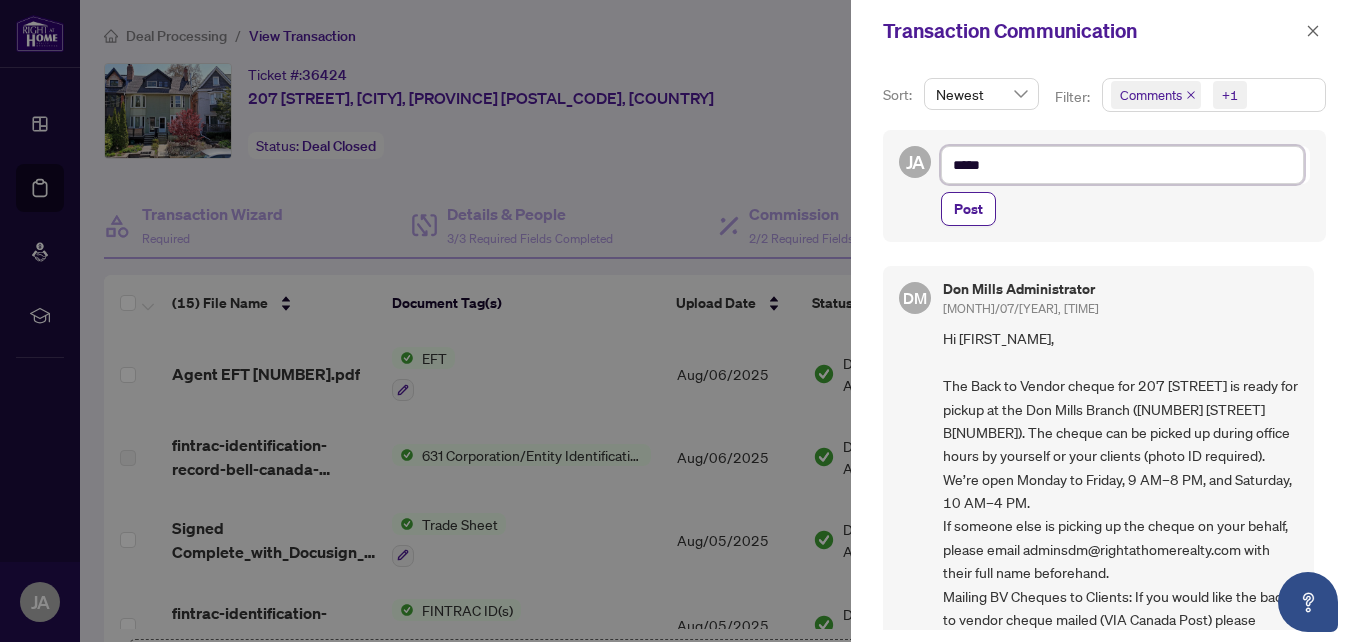 type on "******" 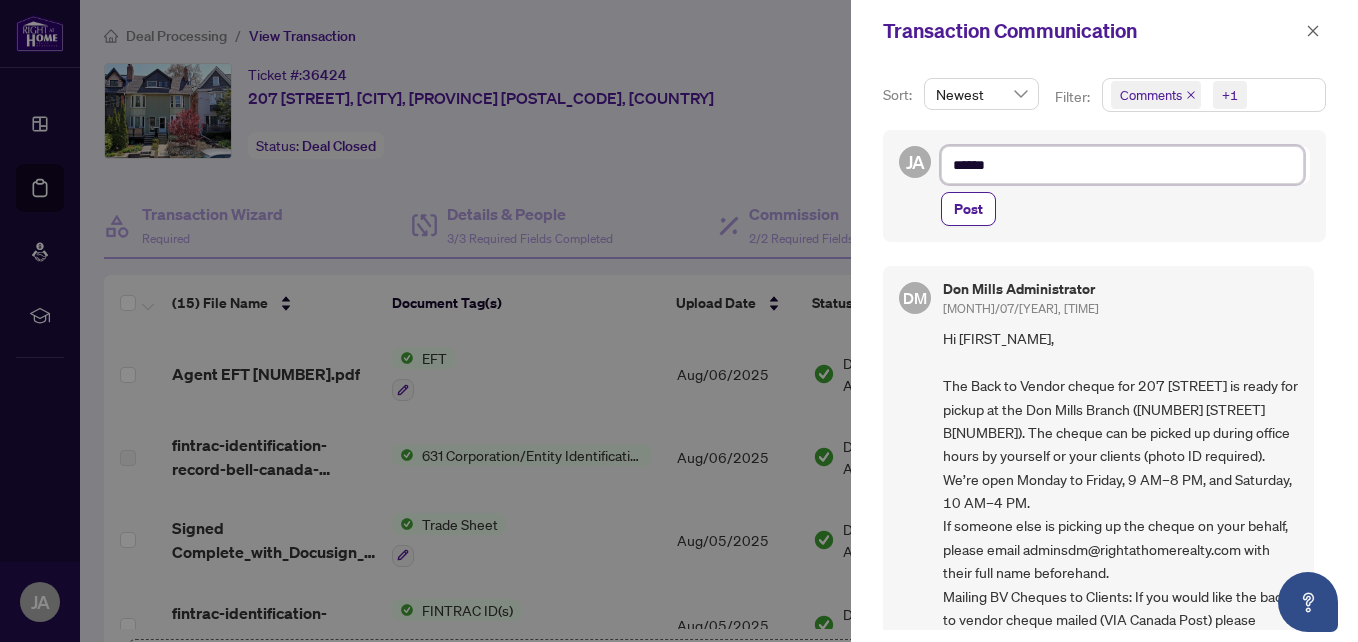 type on "******" 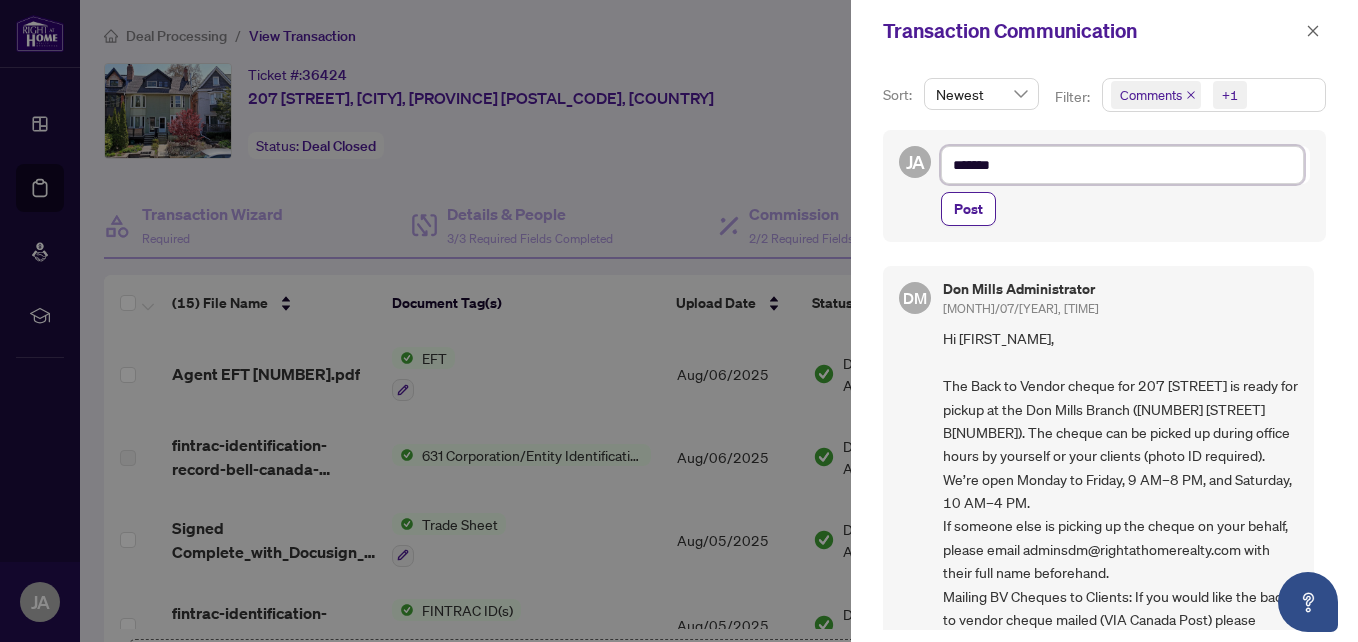 type on "********" 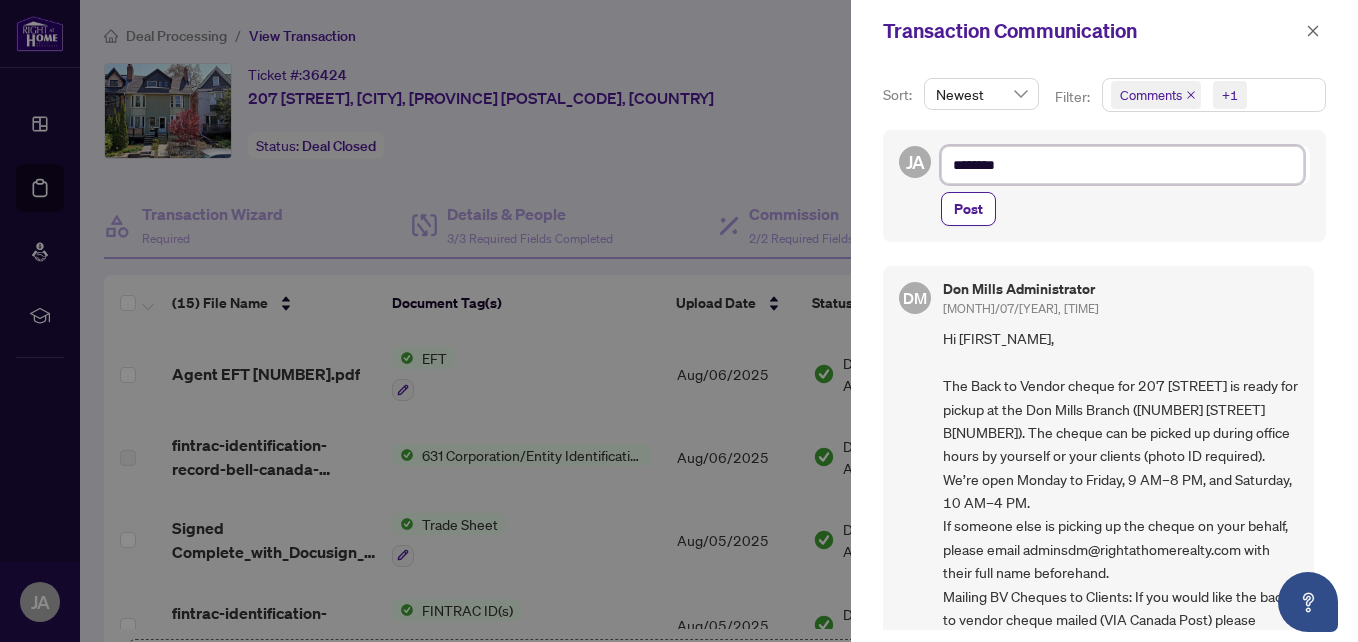 type on "*********" 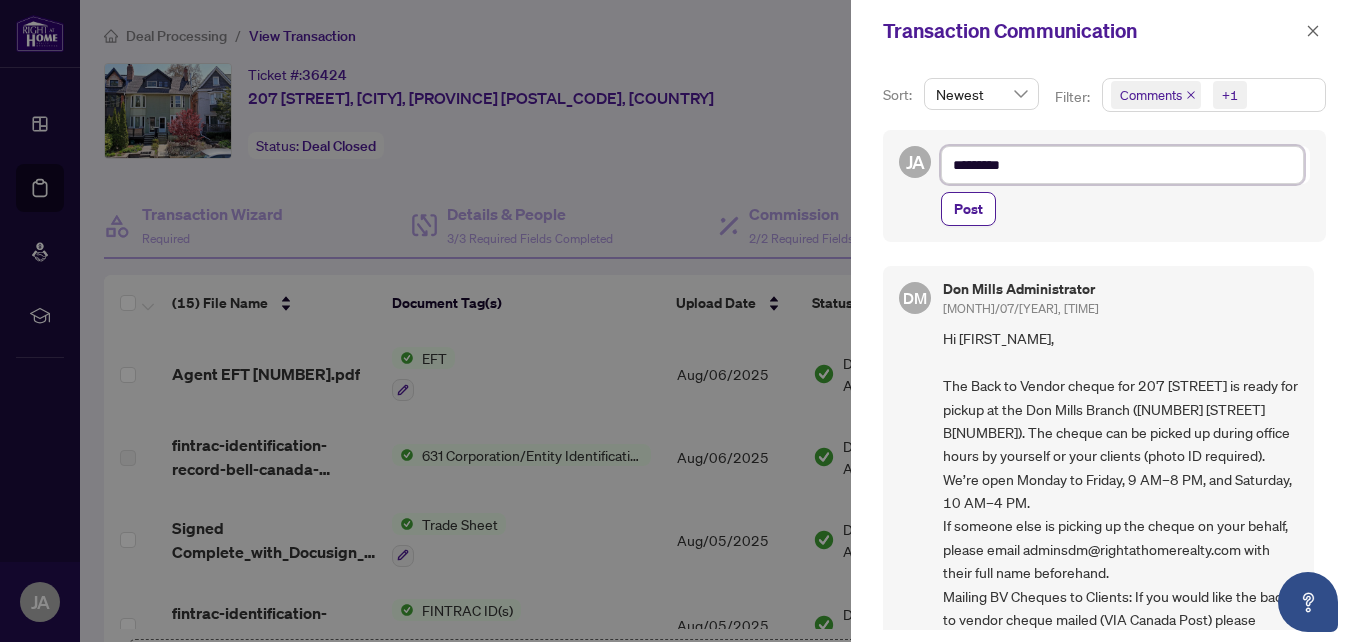 type on "*********" 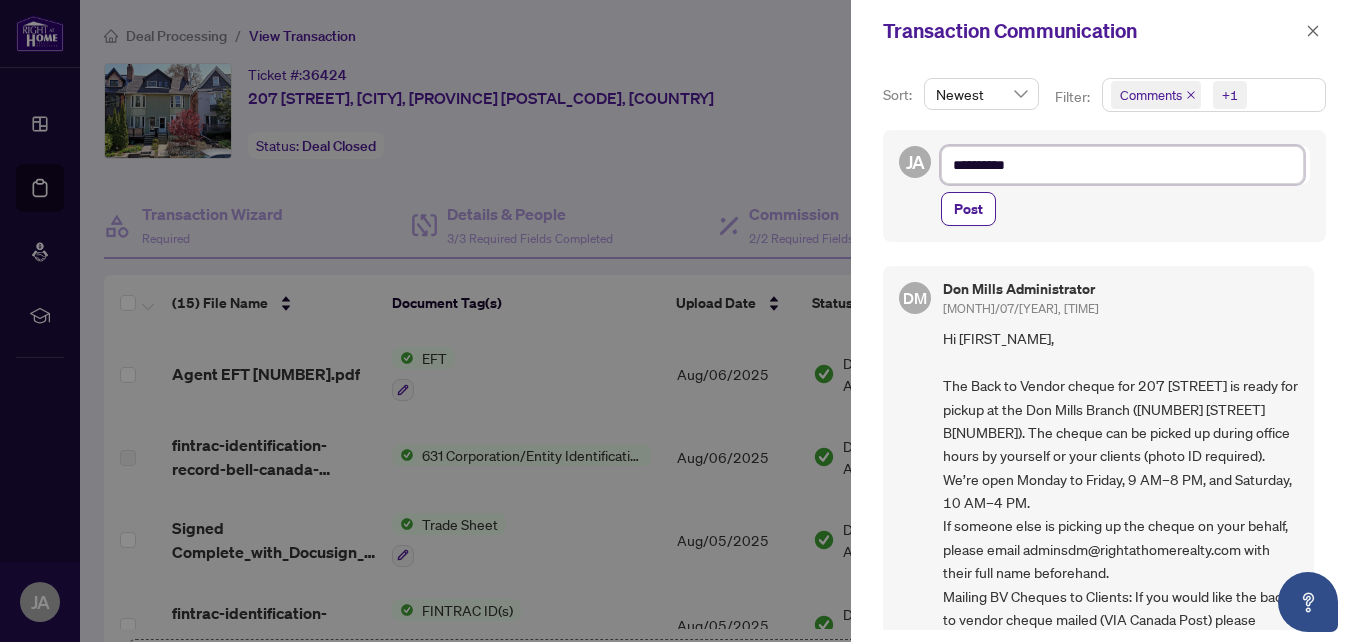 type on "**********" 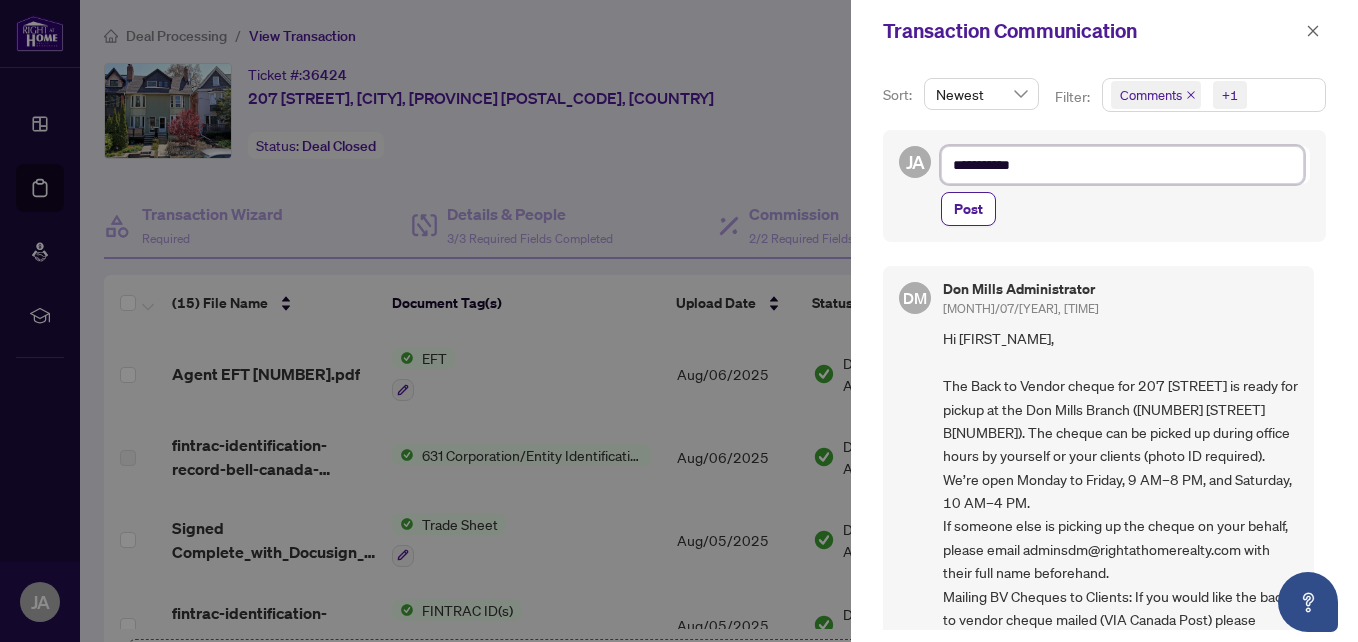 type on "**********" 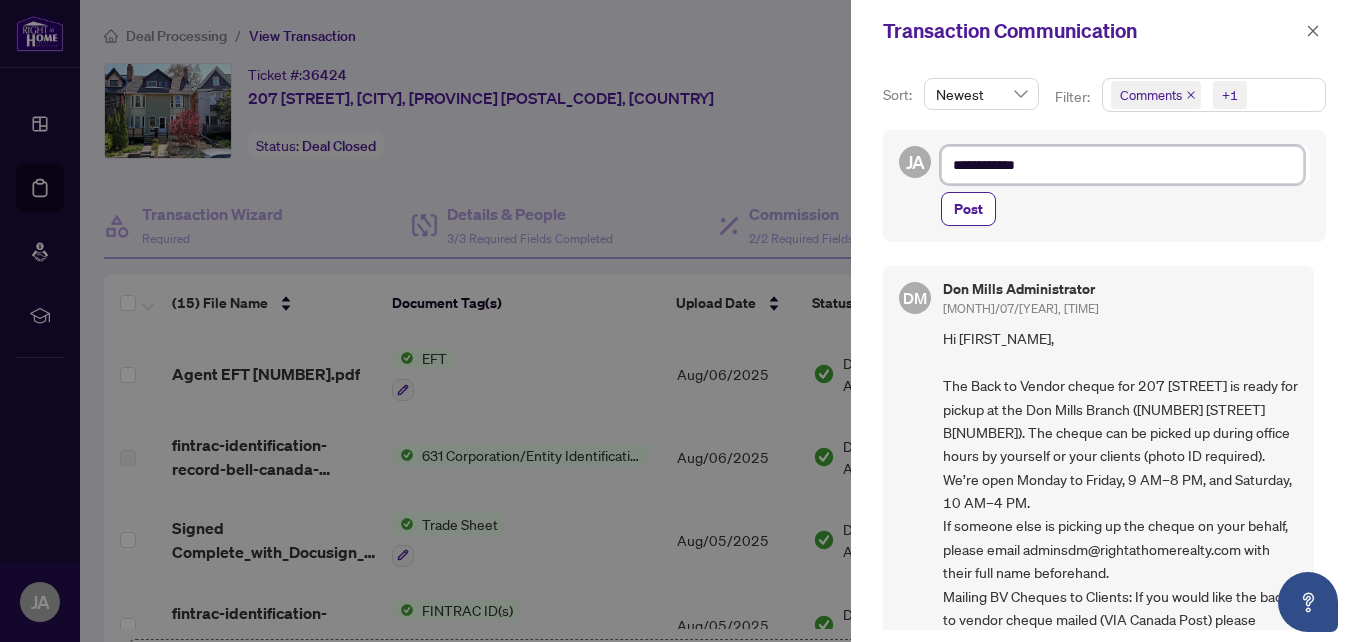 type on "**********" 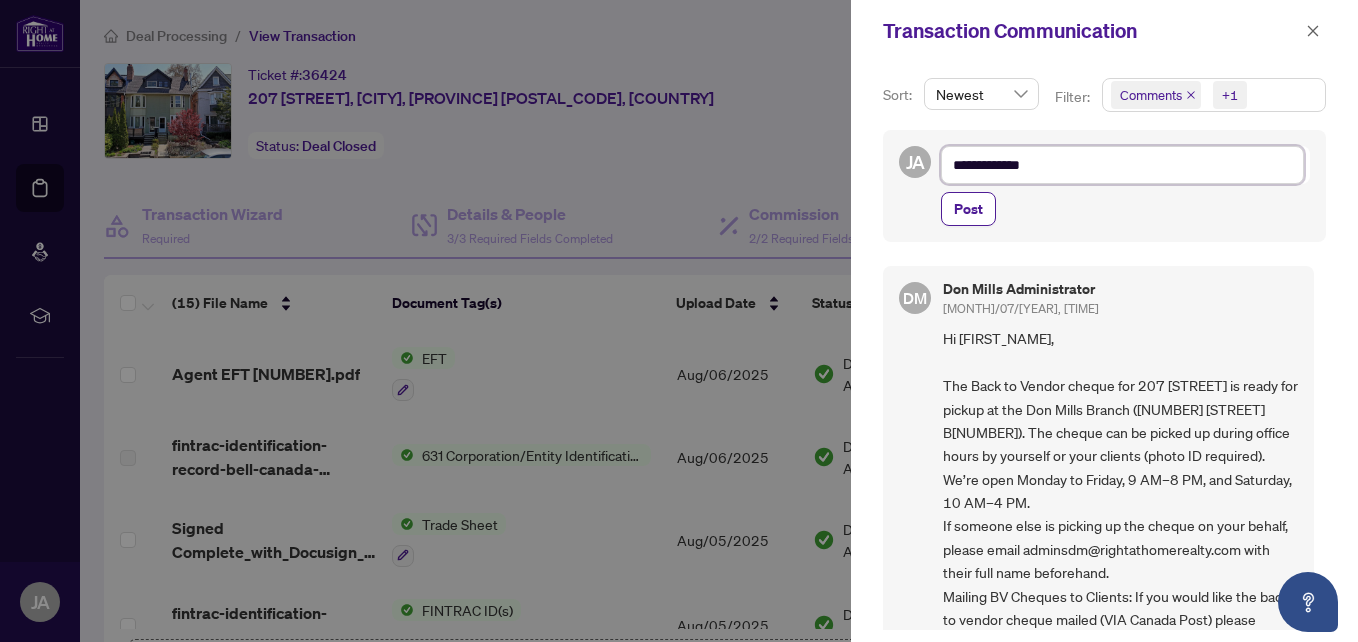 type on "**********" 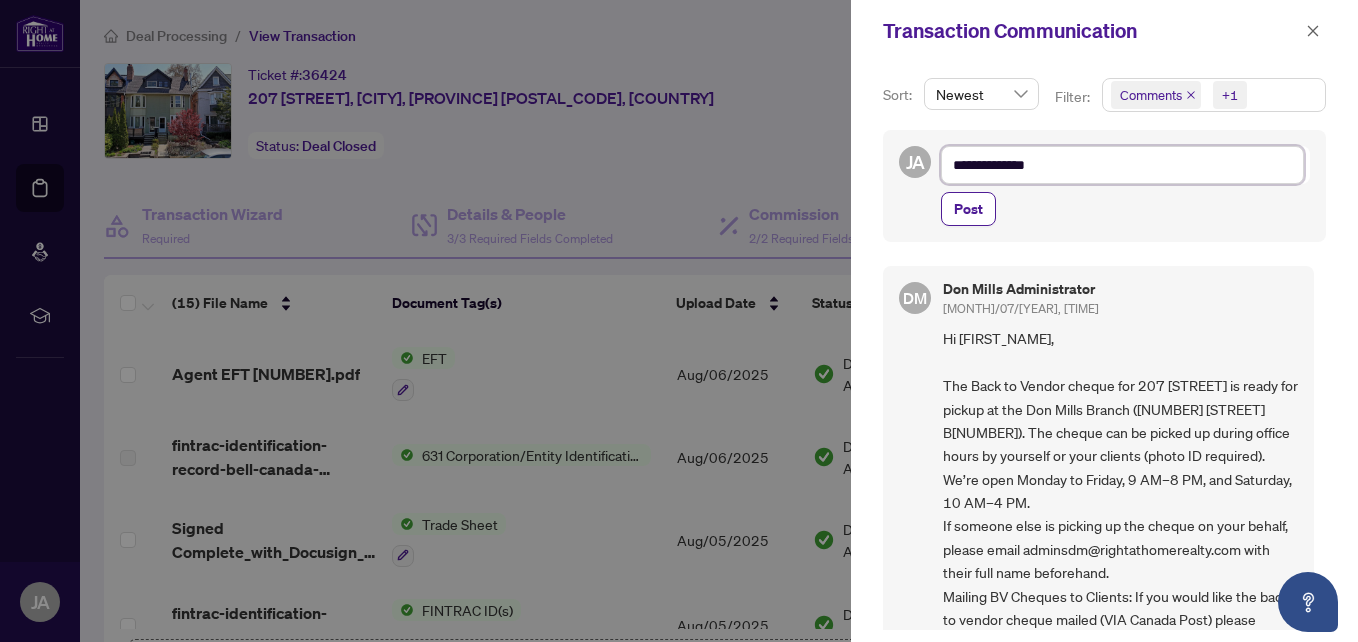 type on "**********" 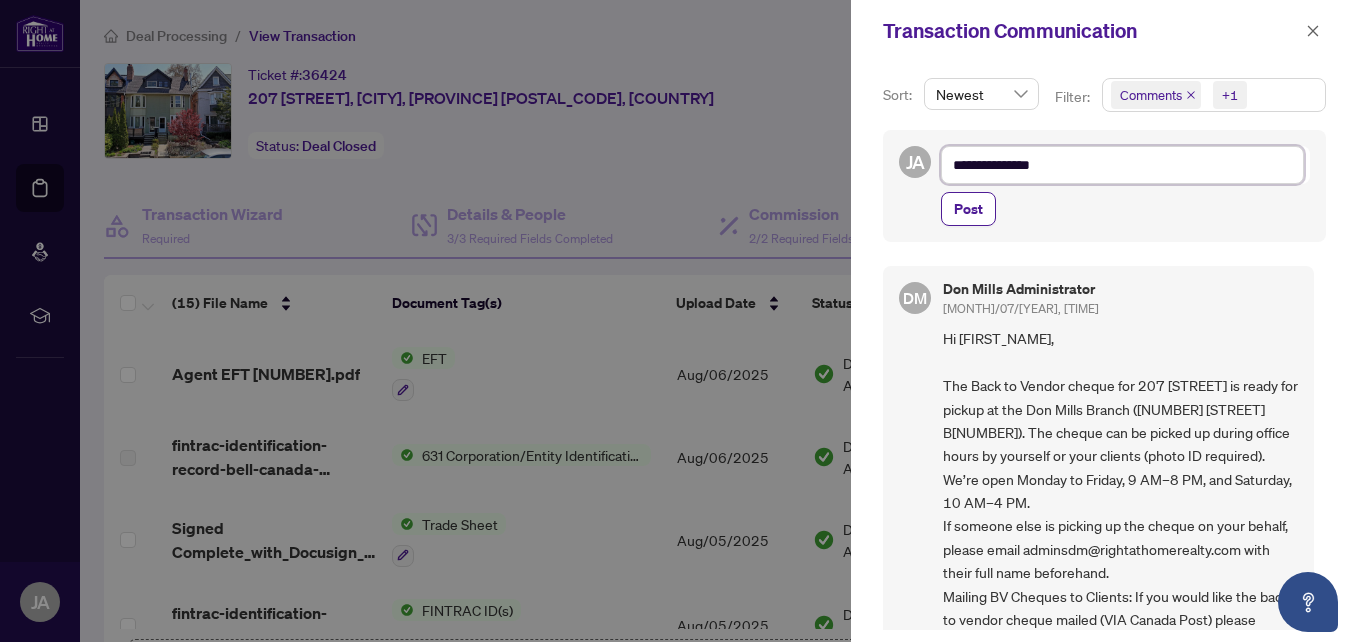 type on "**********" 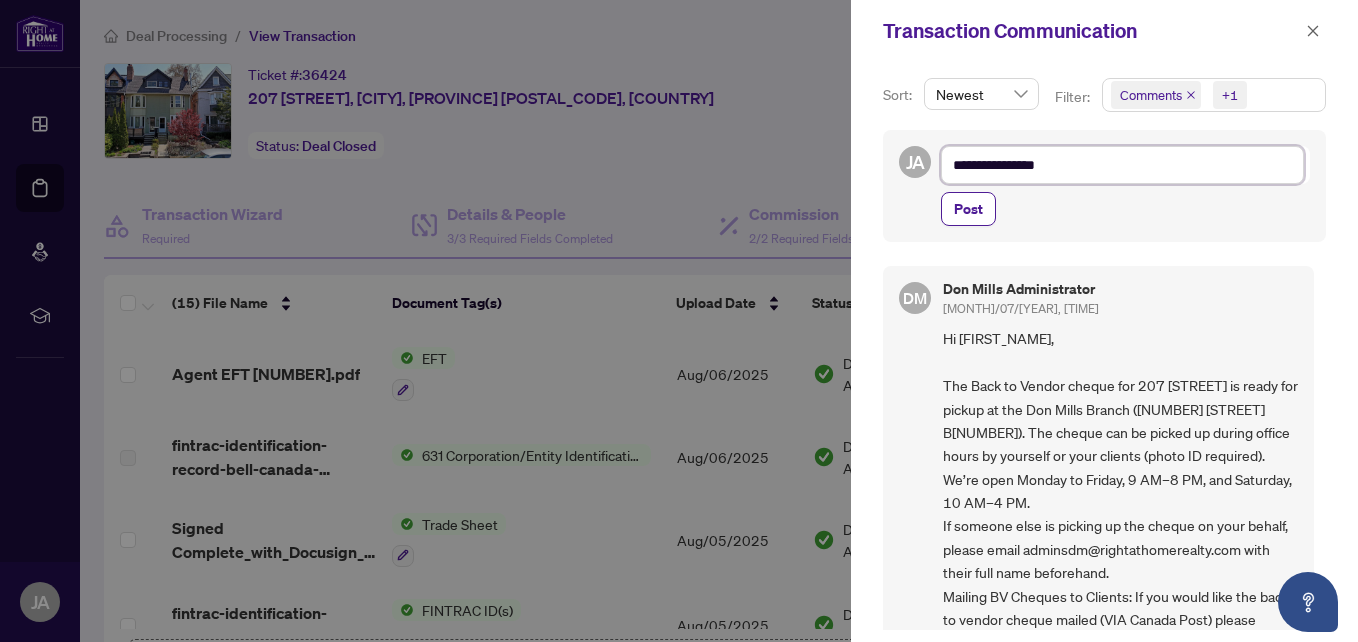 type on "**********" 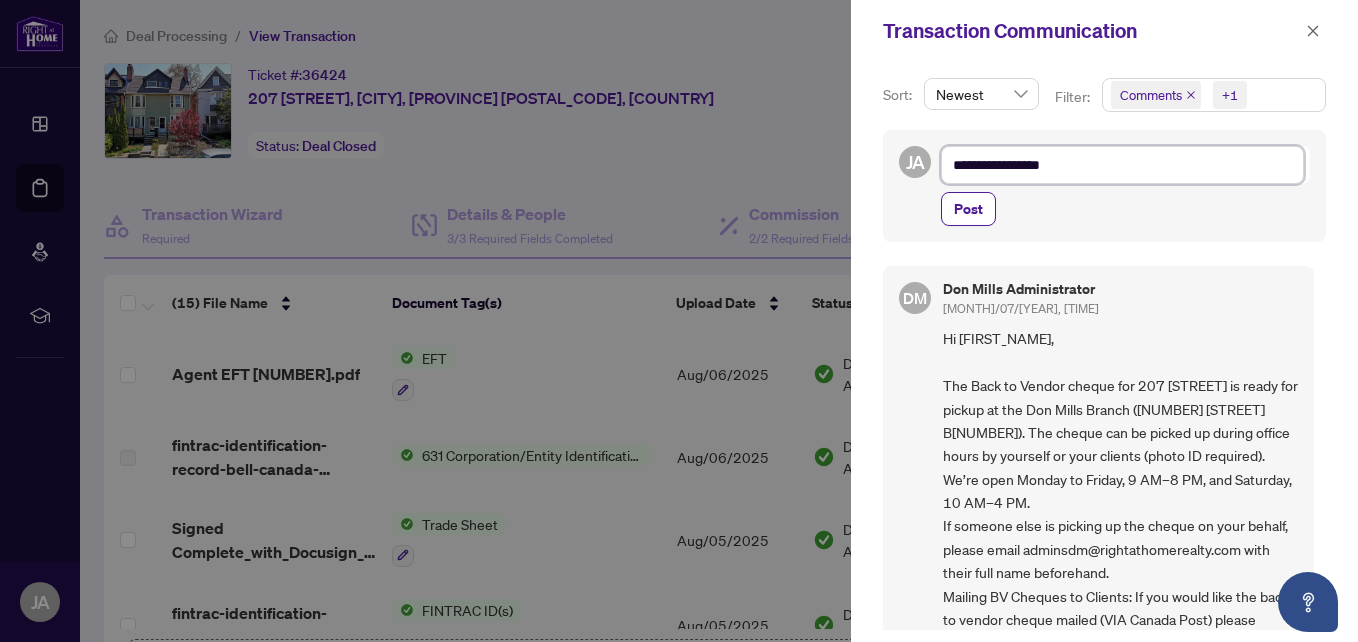 type on "**********" 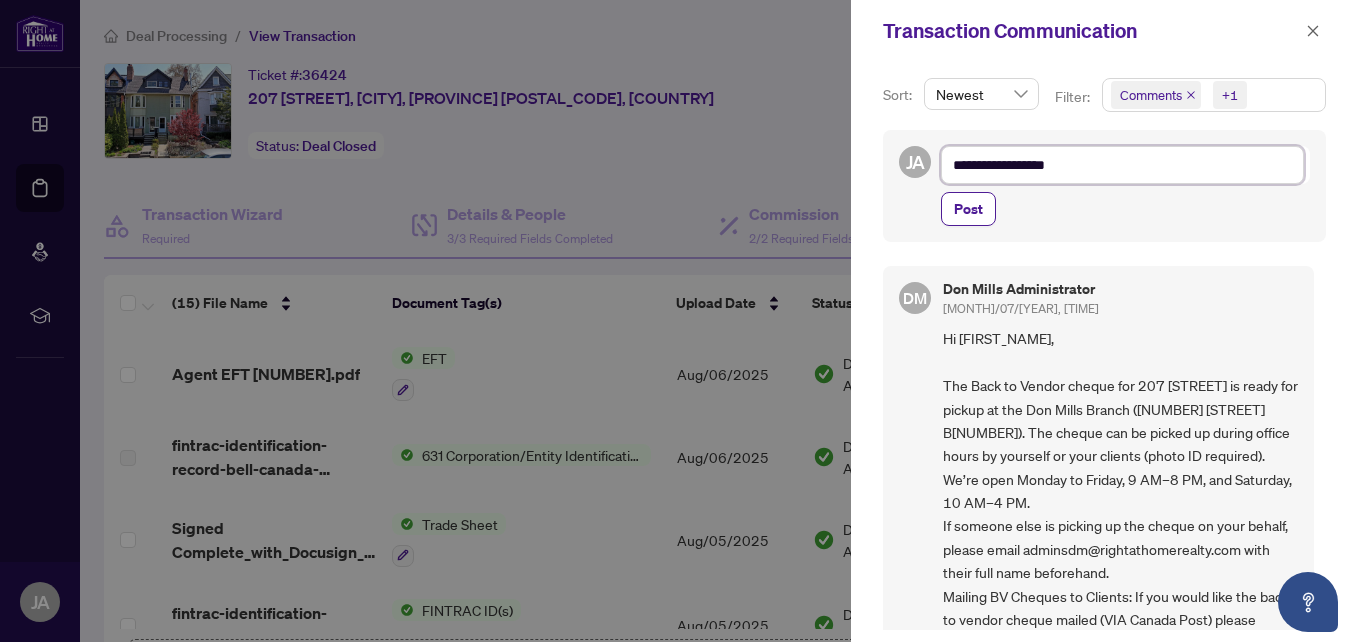 type on "**********" 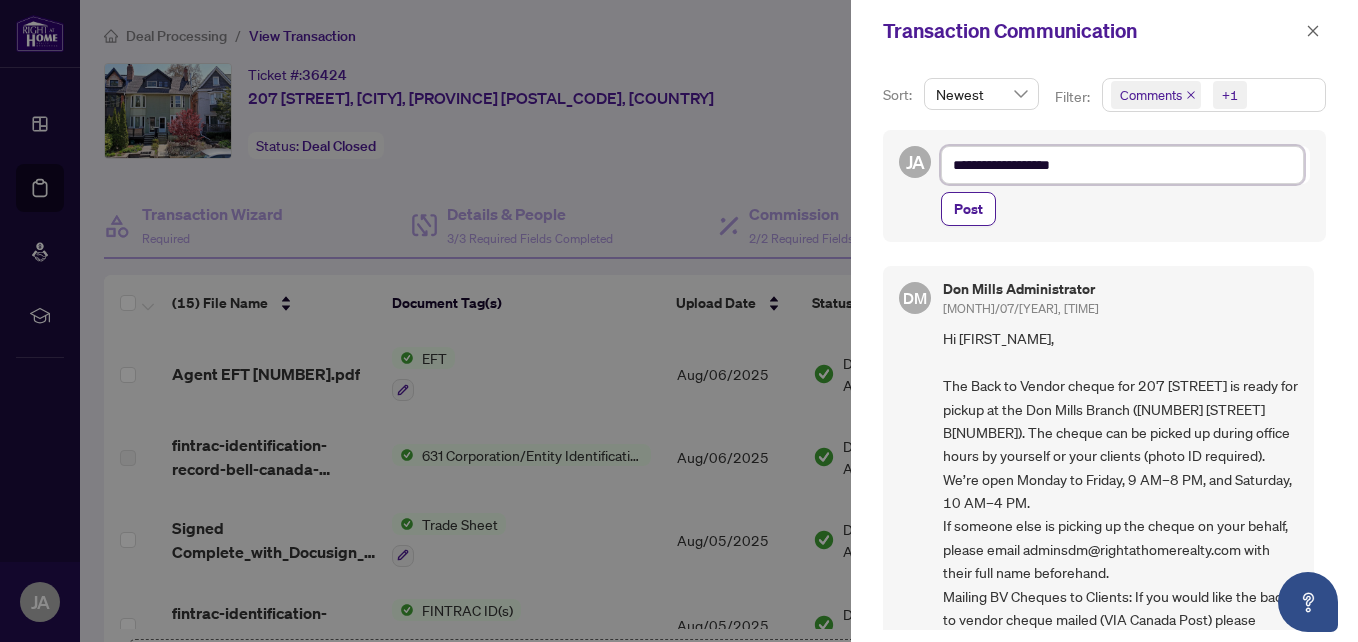 type on "**********" 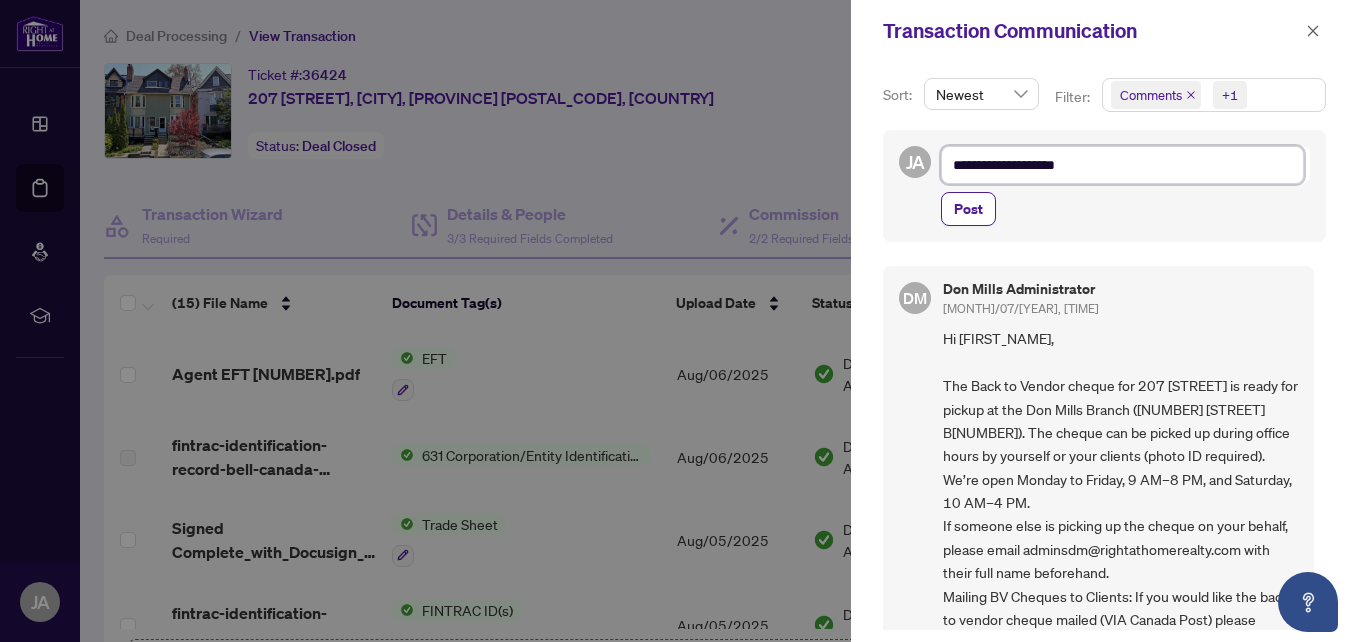 type on "**********" 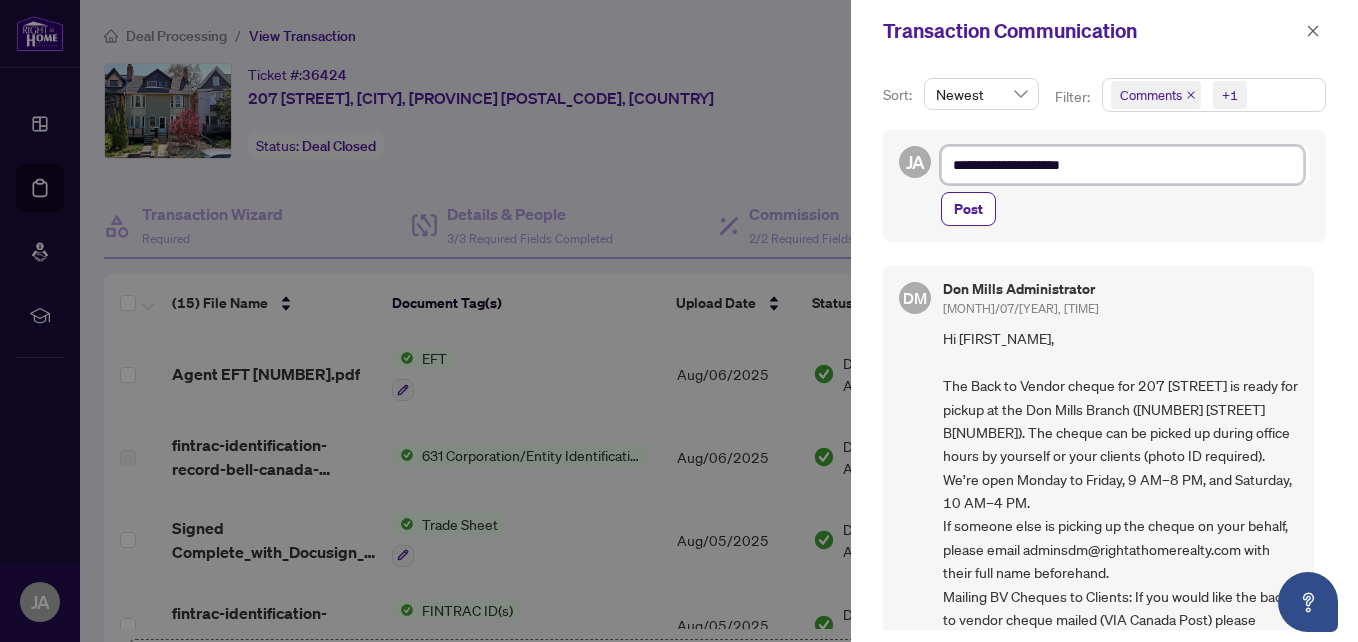 type on "**********" 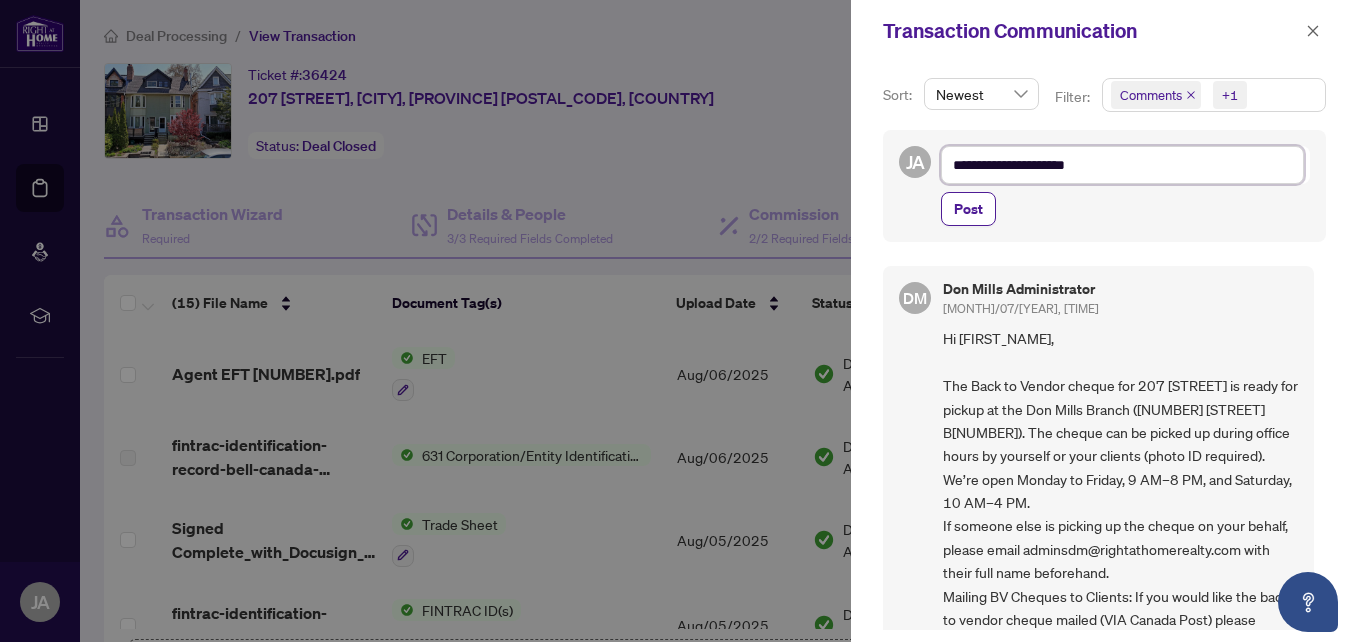 type on "**********" 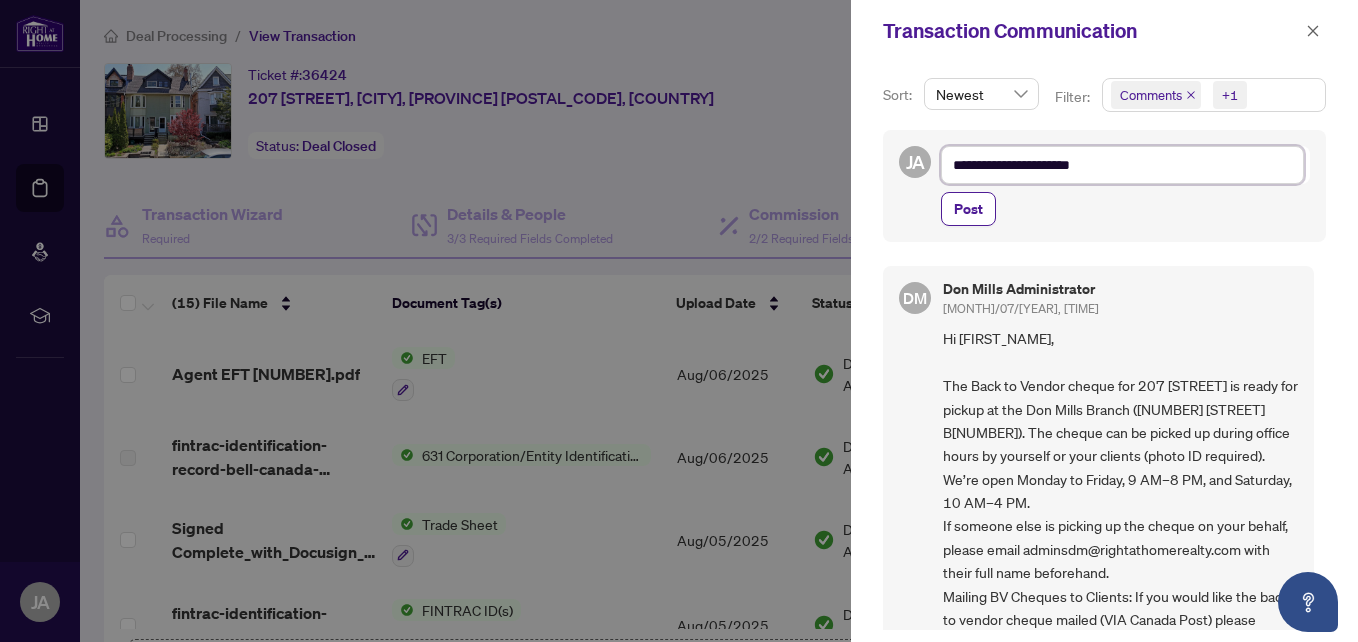 type on "**********" 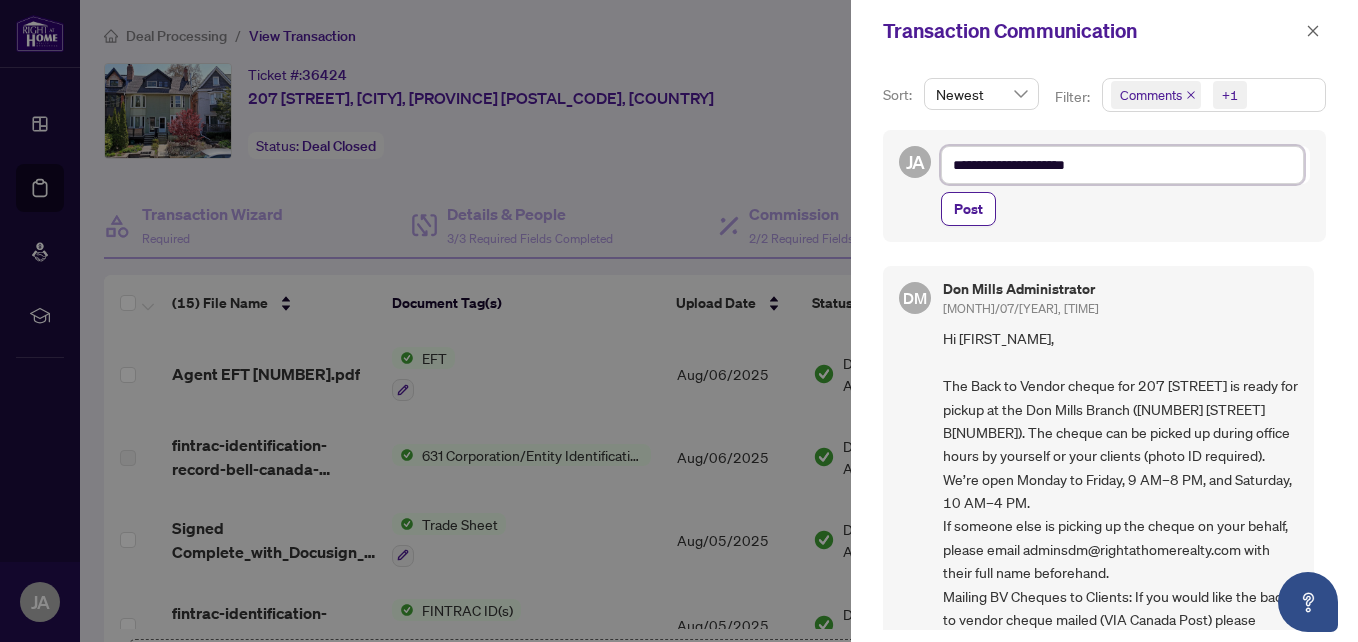 type on "**********" 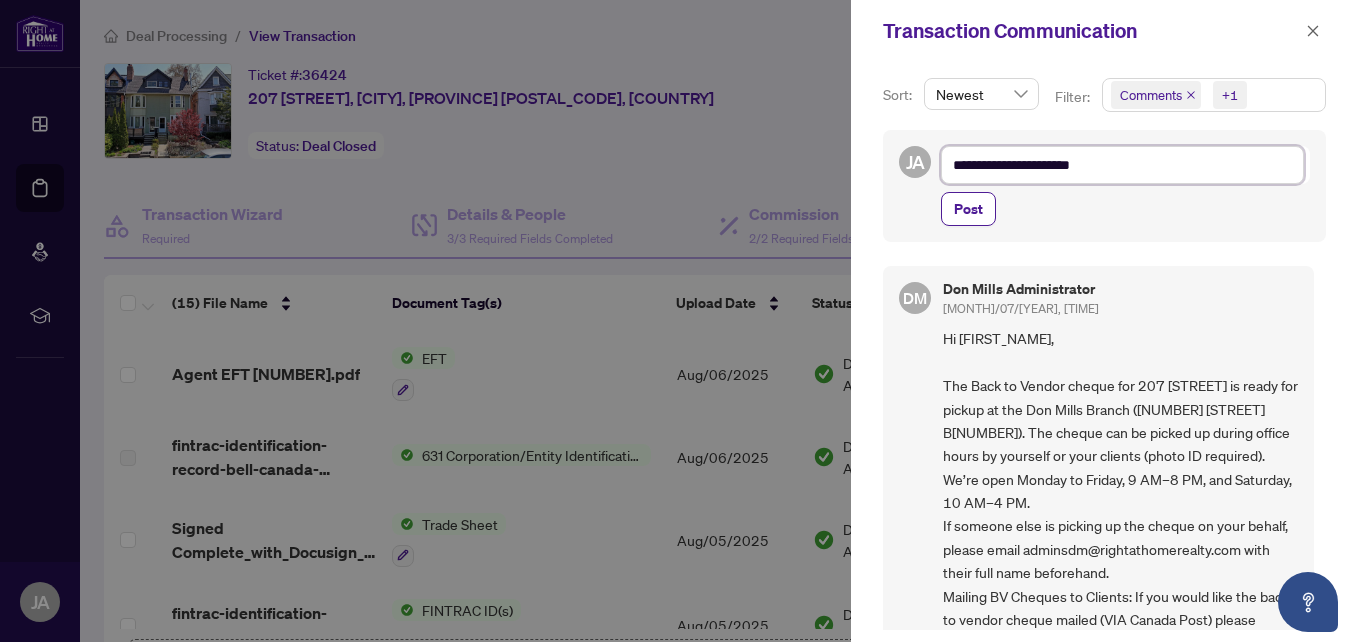 type on "**********" 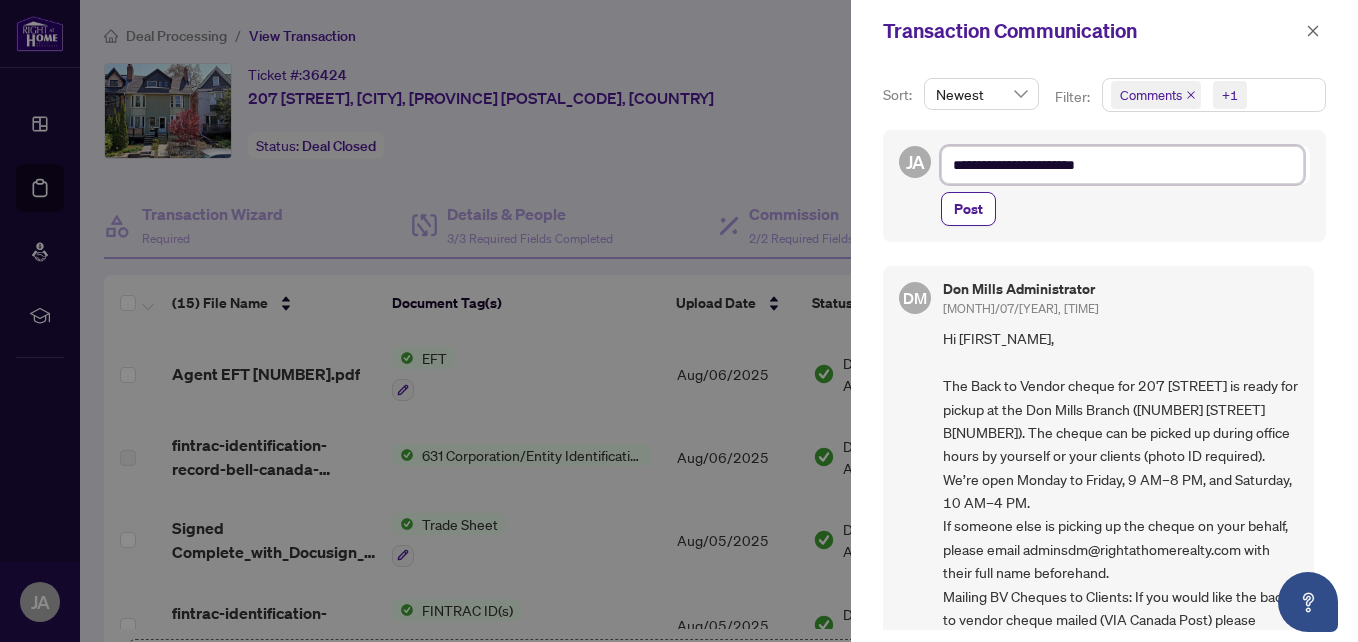 type on "**********" 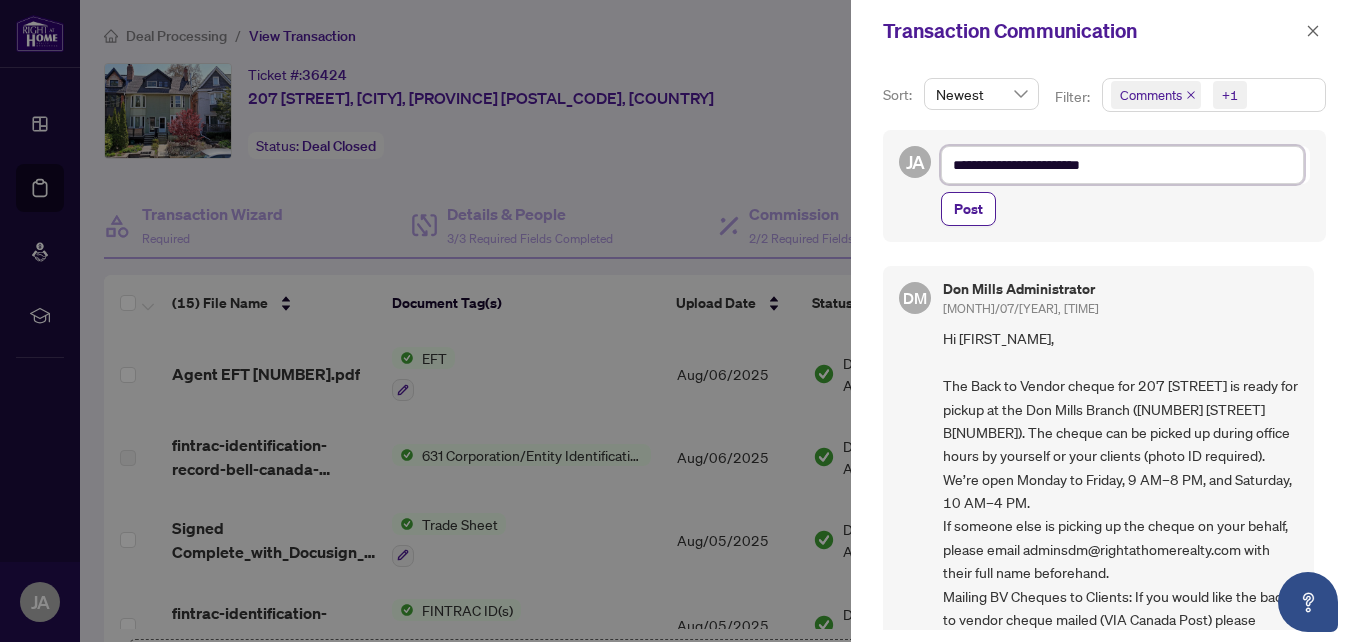 type on "**********" 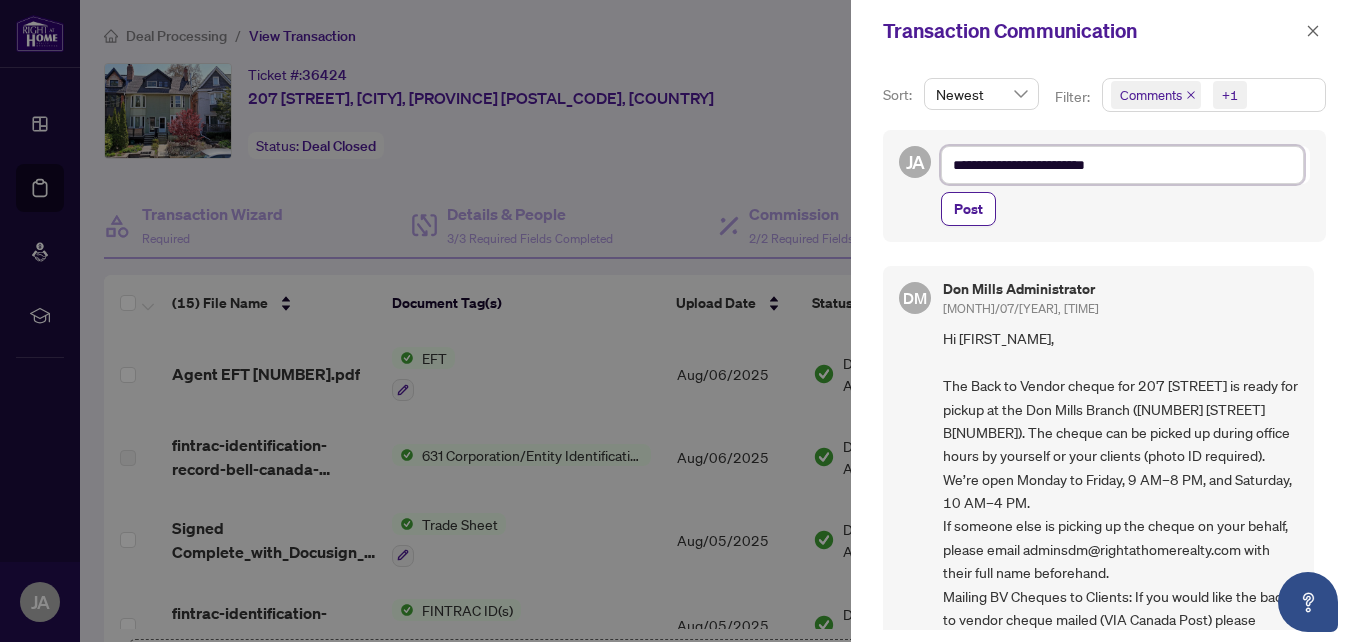 type on "**********" 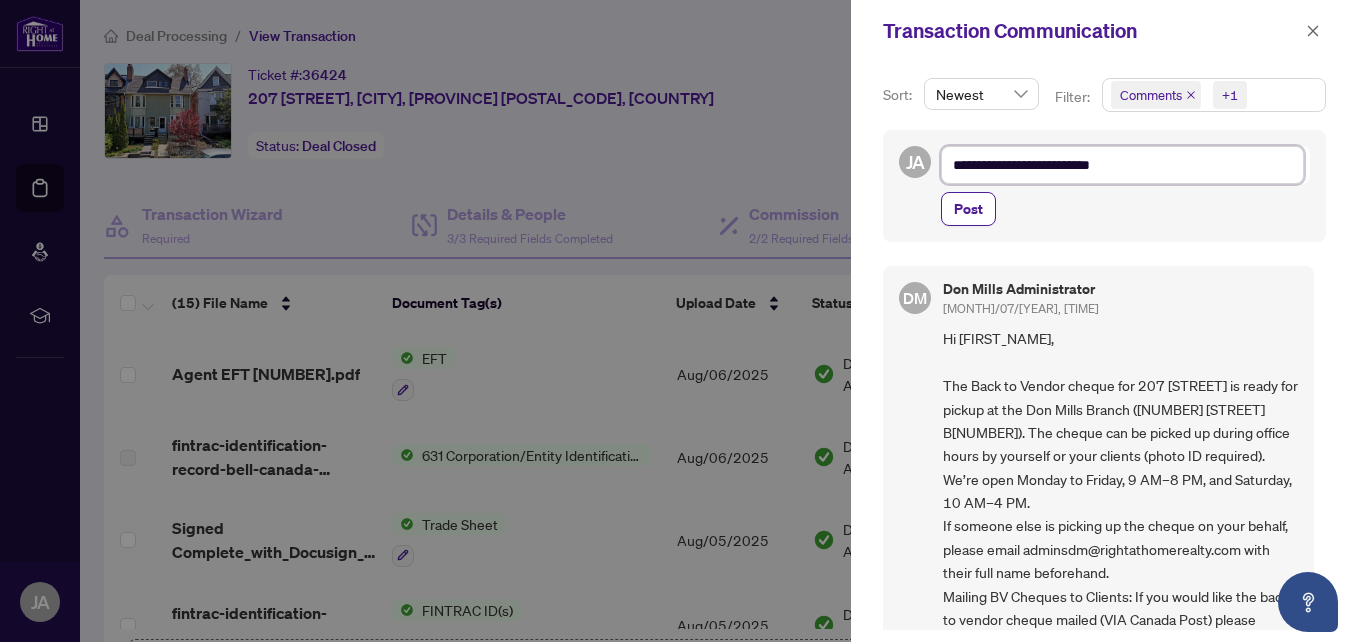 type on "**********" 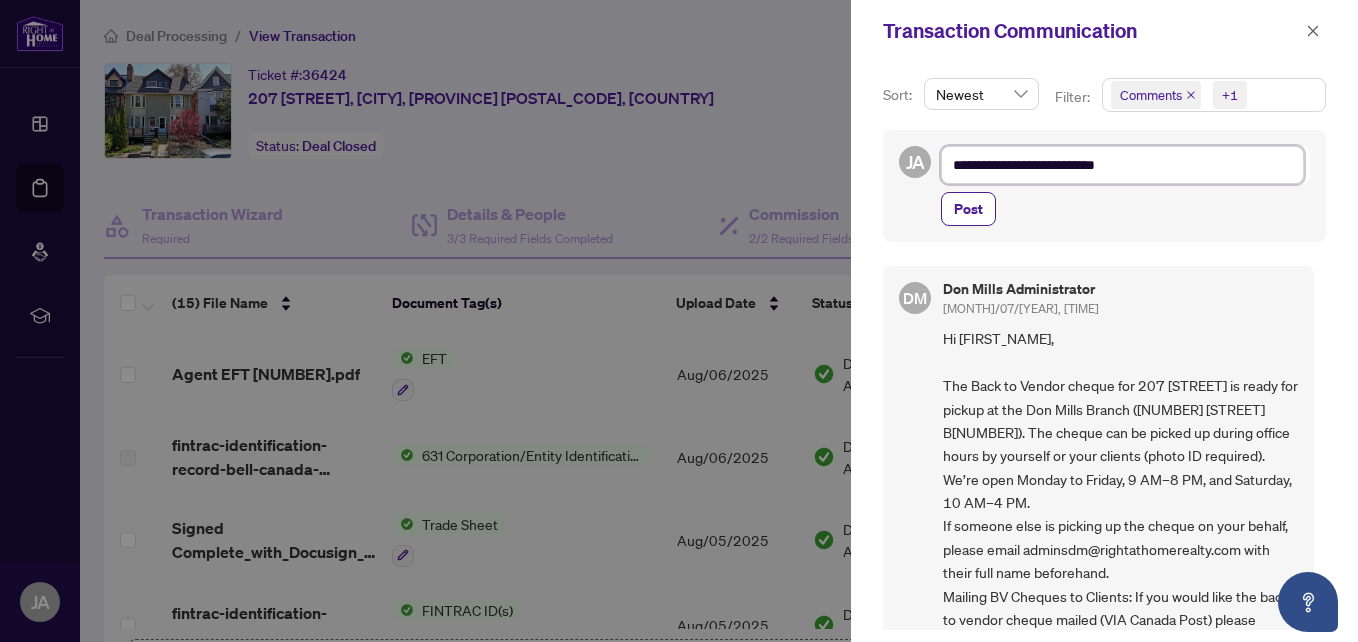 type on "**********" 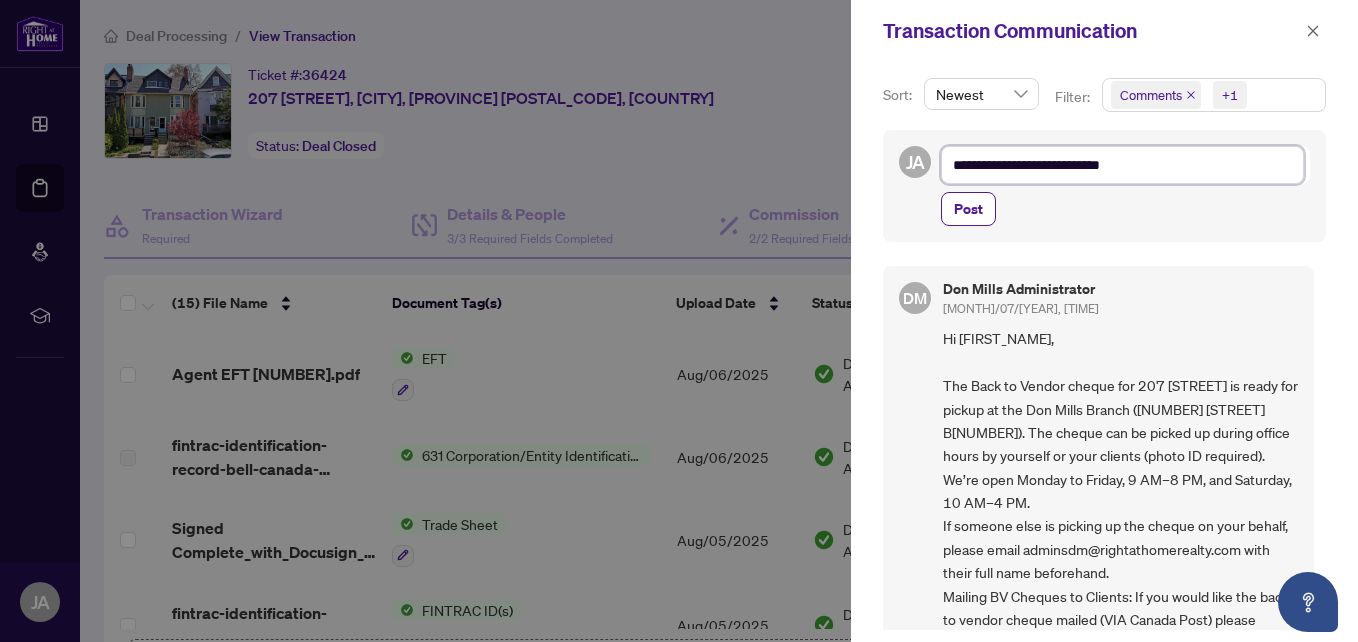 type on "**********" 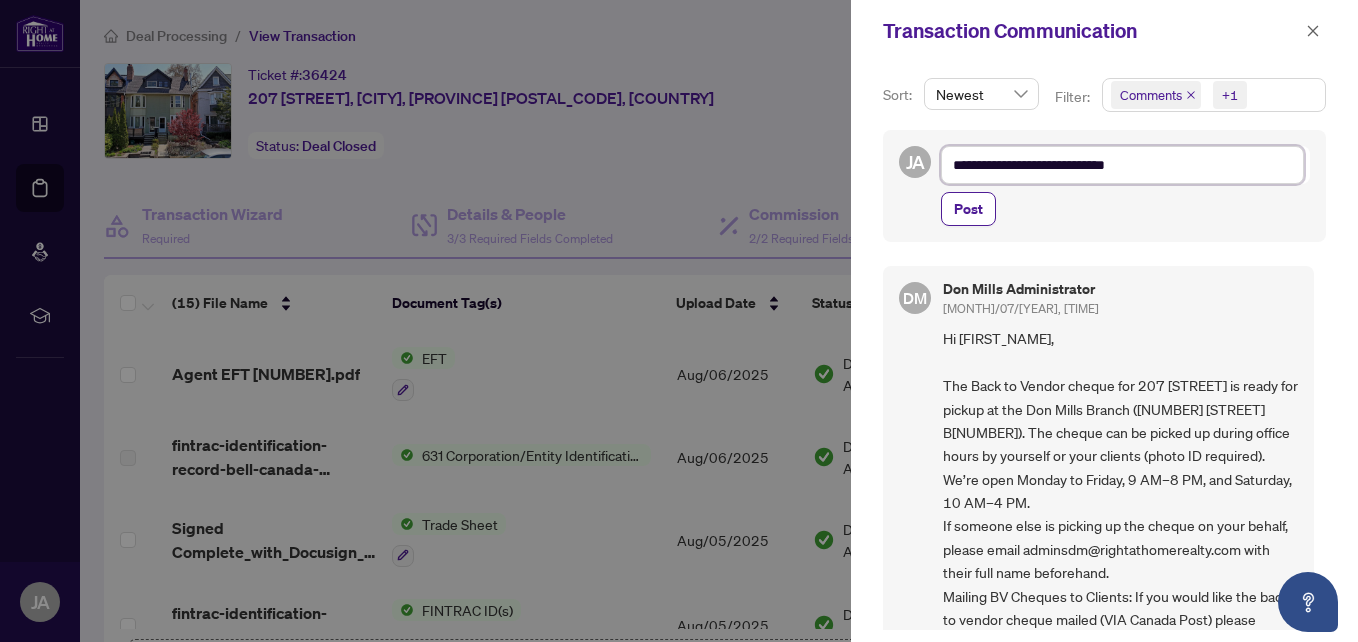 type on "**********" 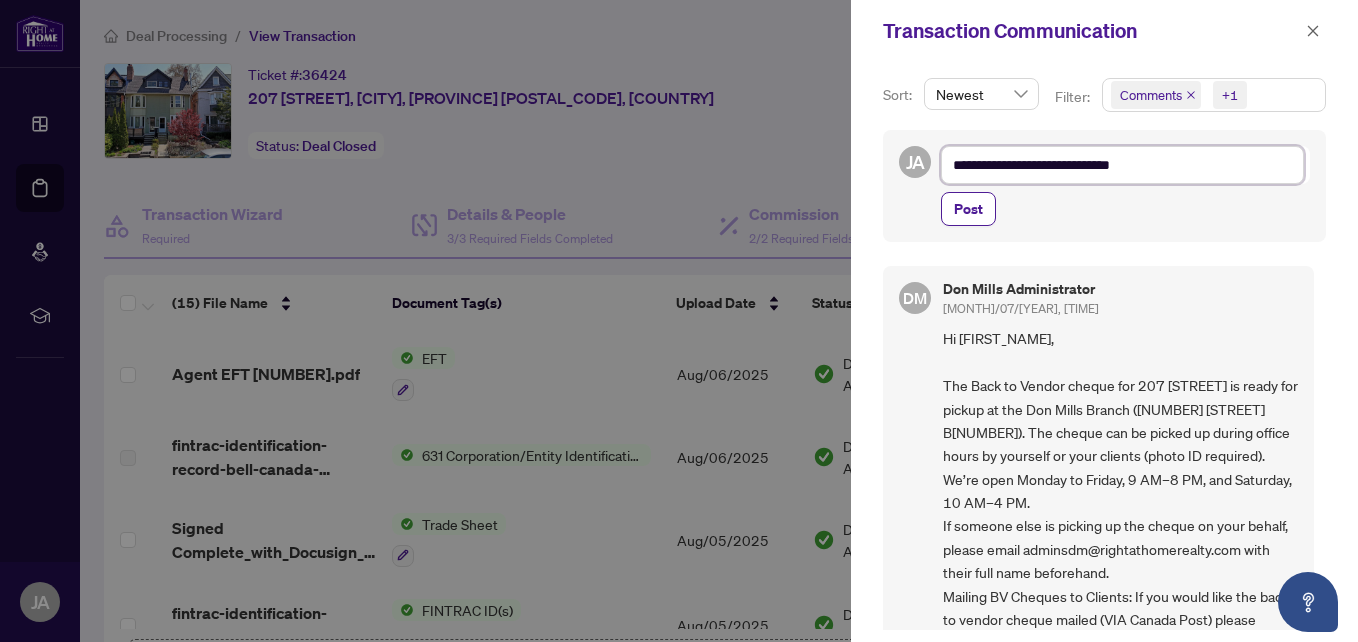 type on "**********" 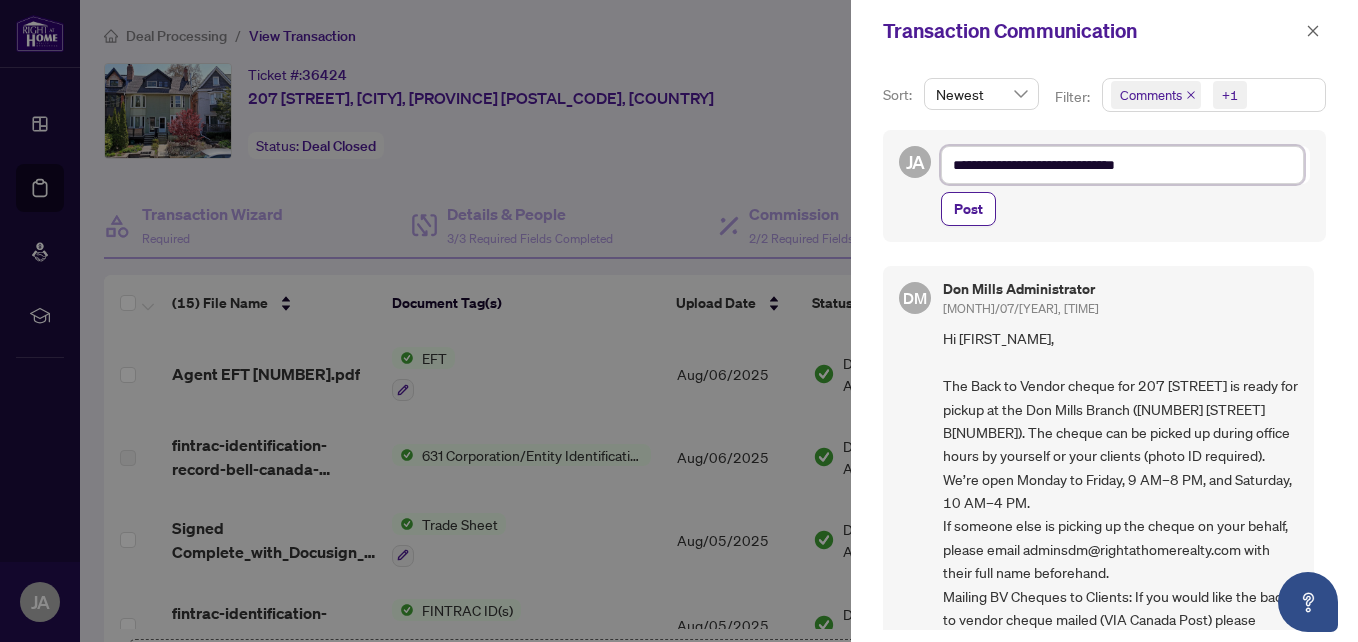 type on "**********" 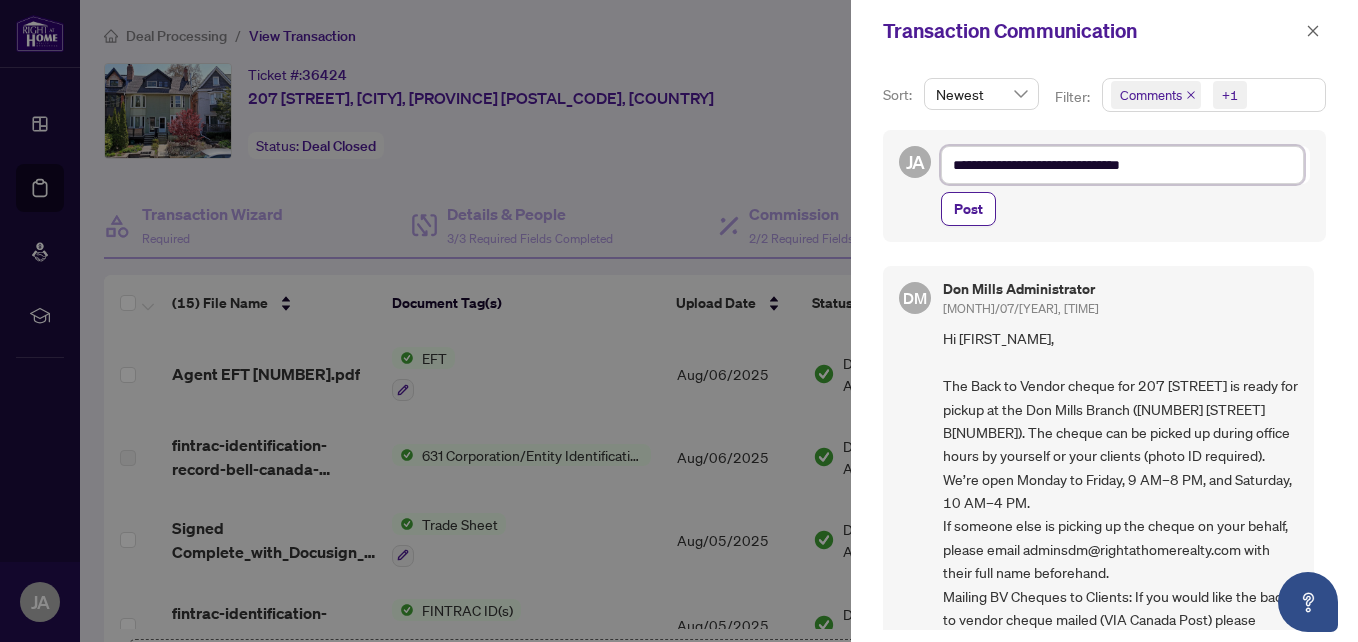 type on "**********" 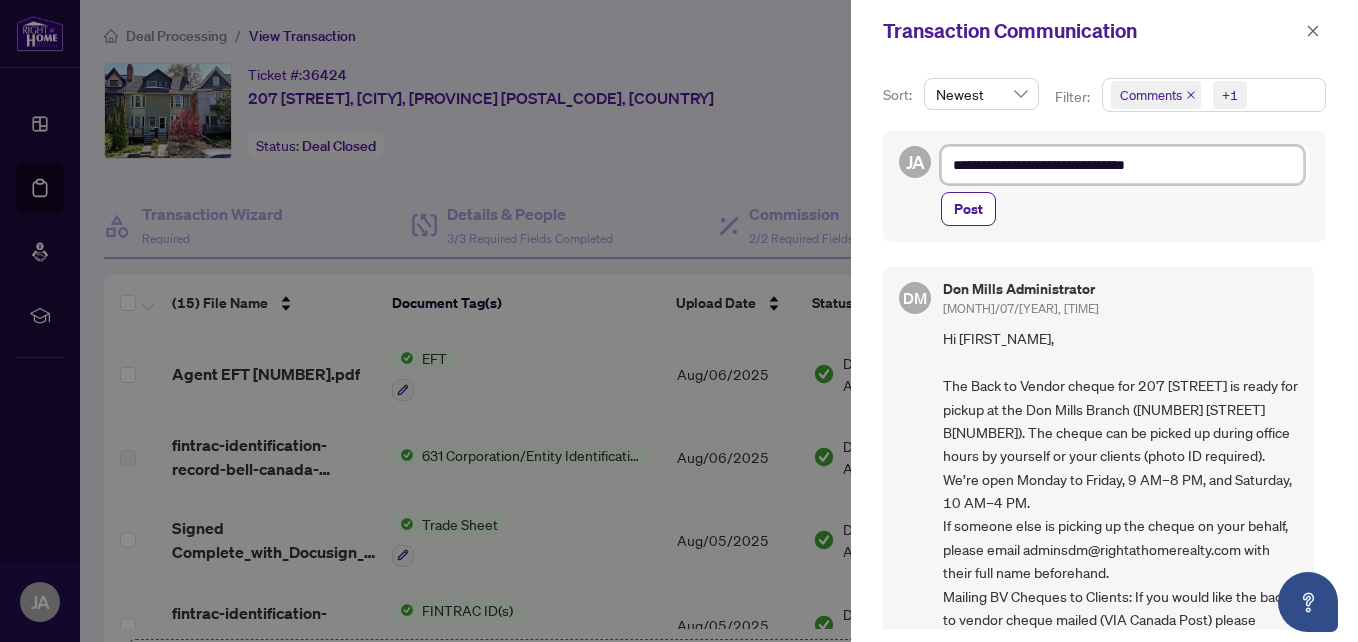 type on "**********" 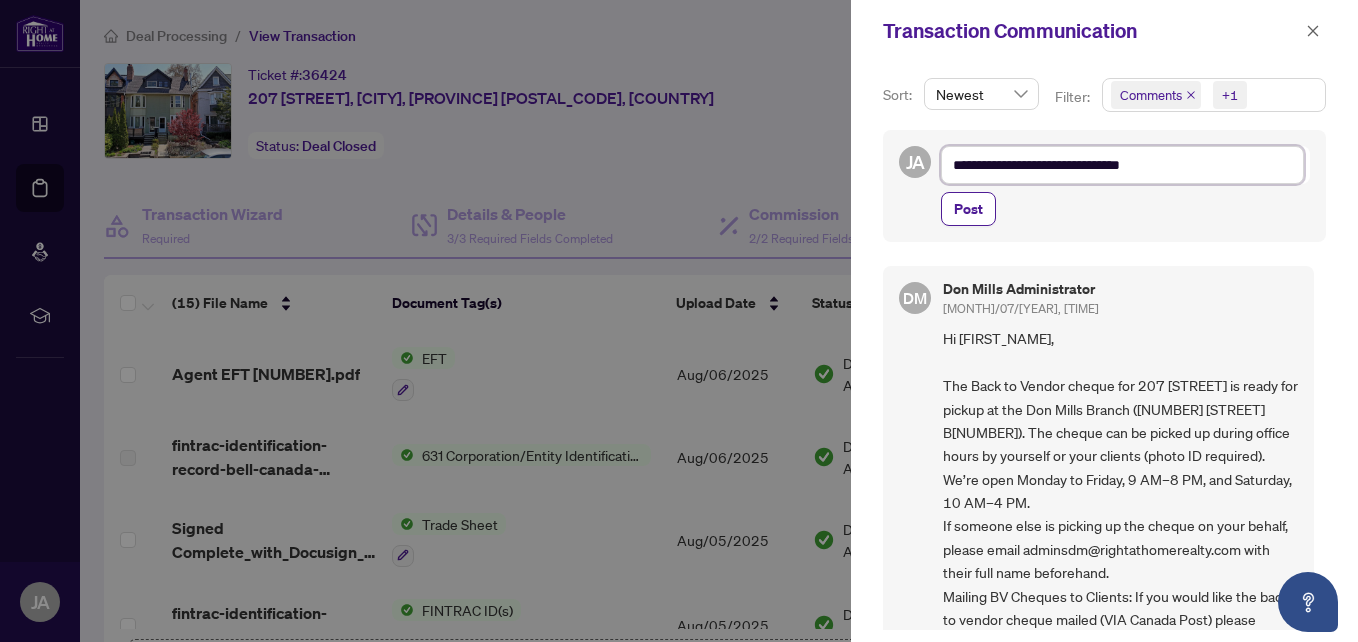 type on "**********" 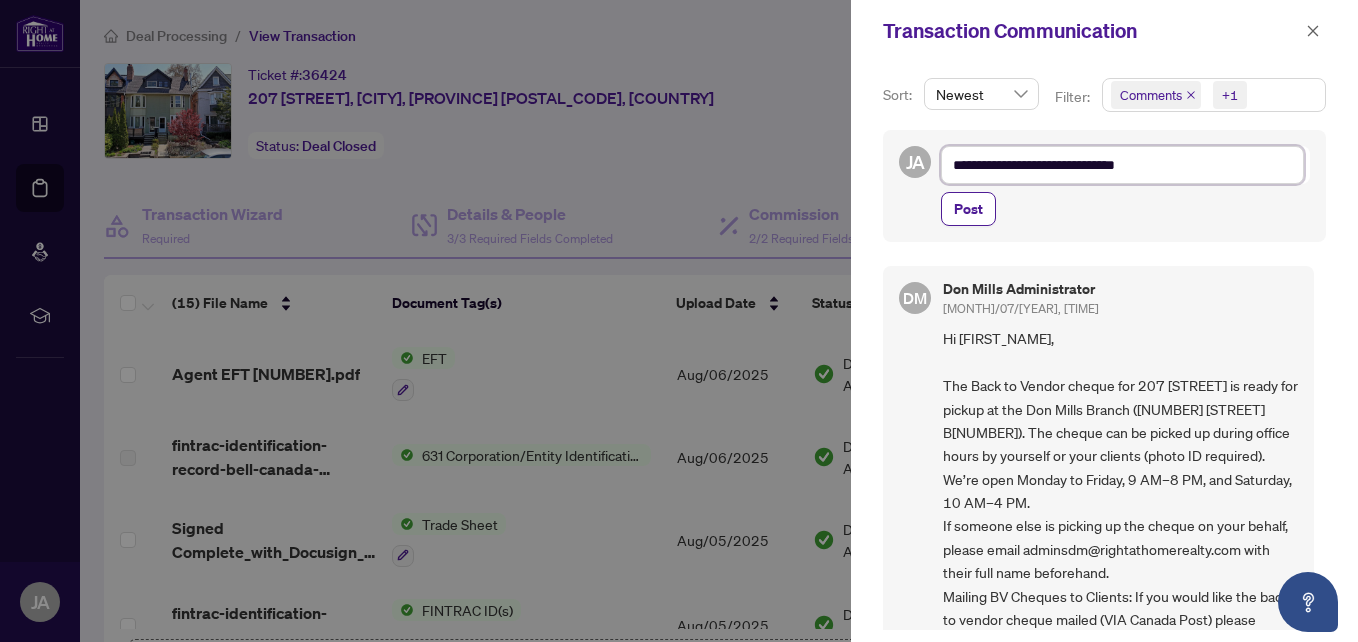 type on "**********" 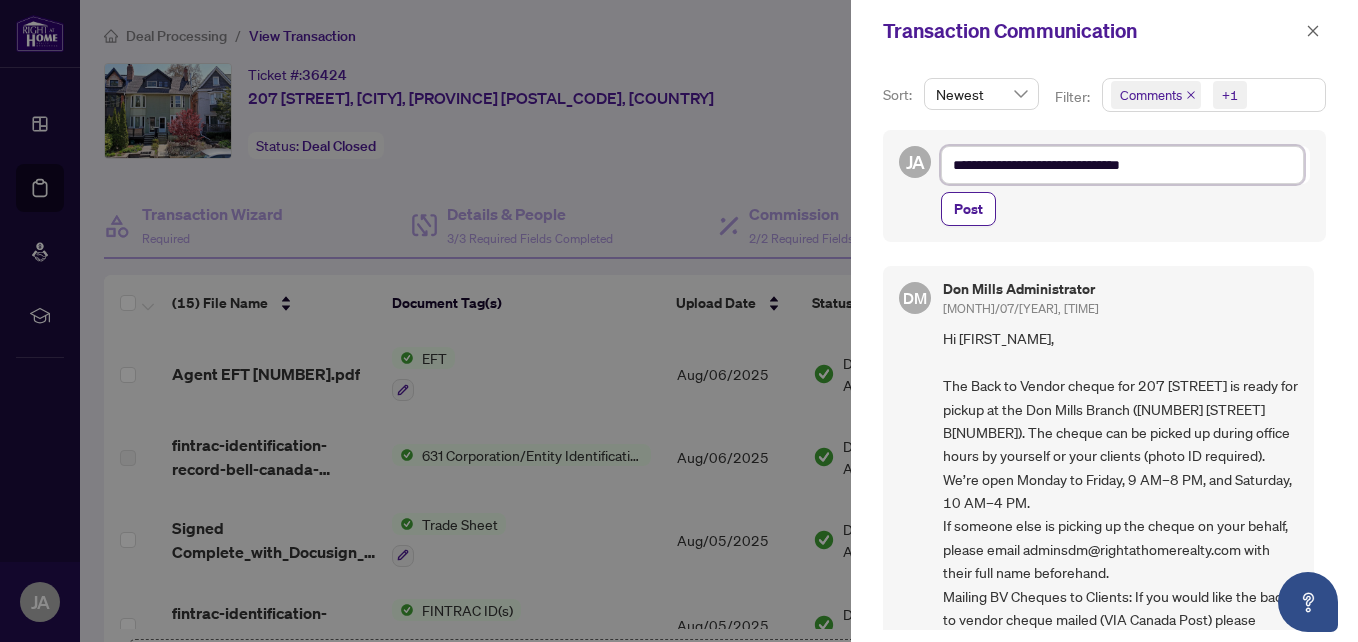 type on "**********" 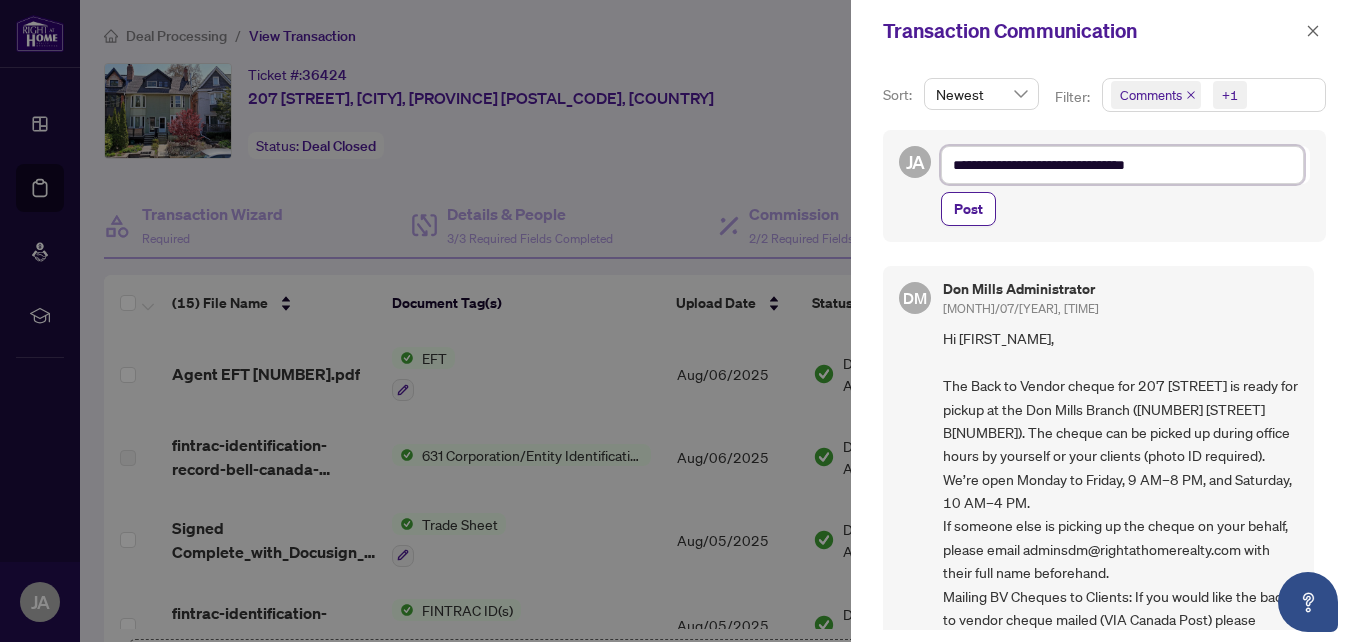 type on "**********" 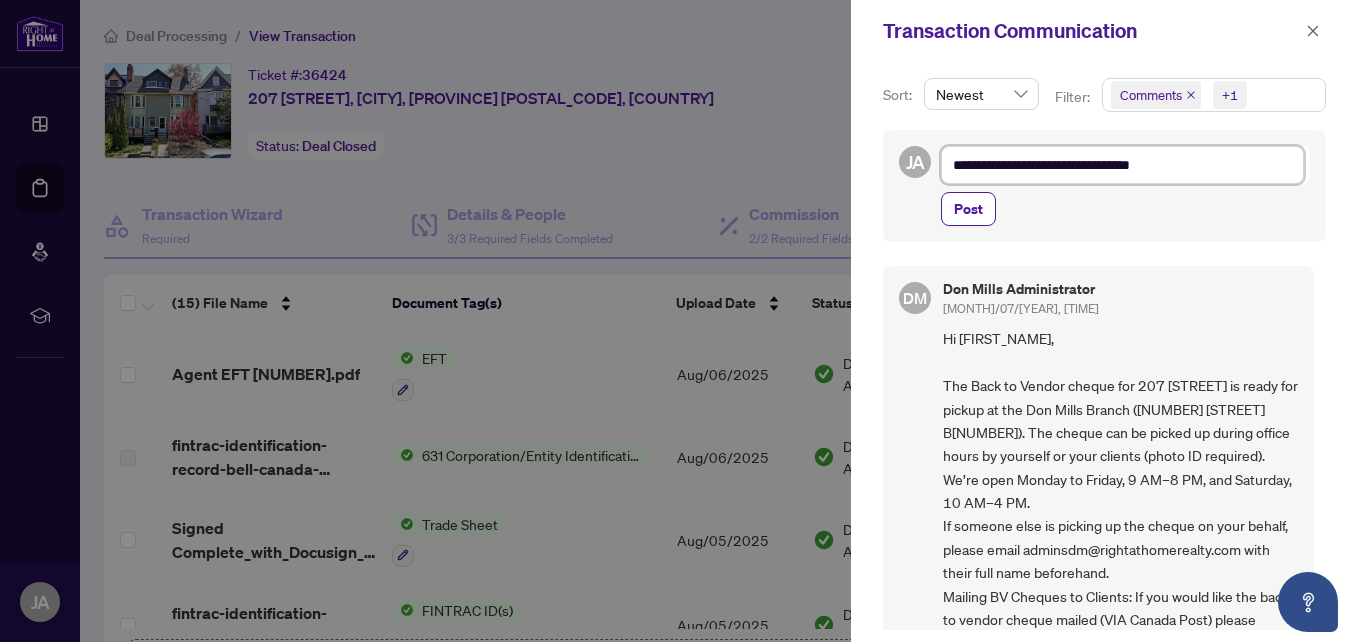 type on "**********" 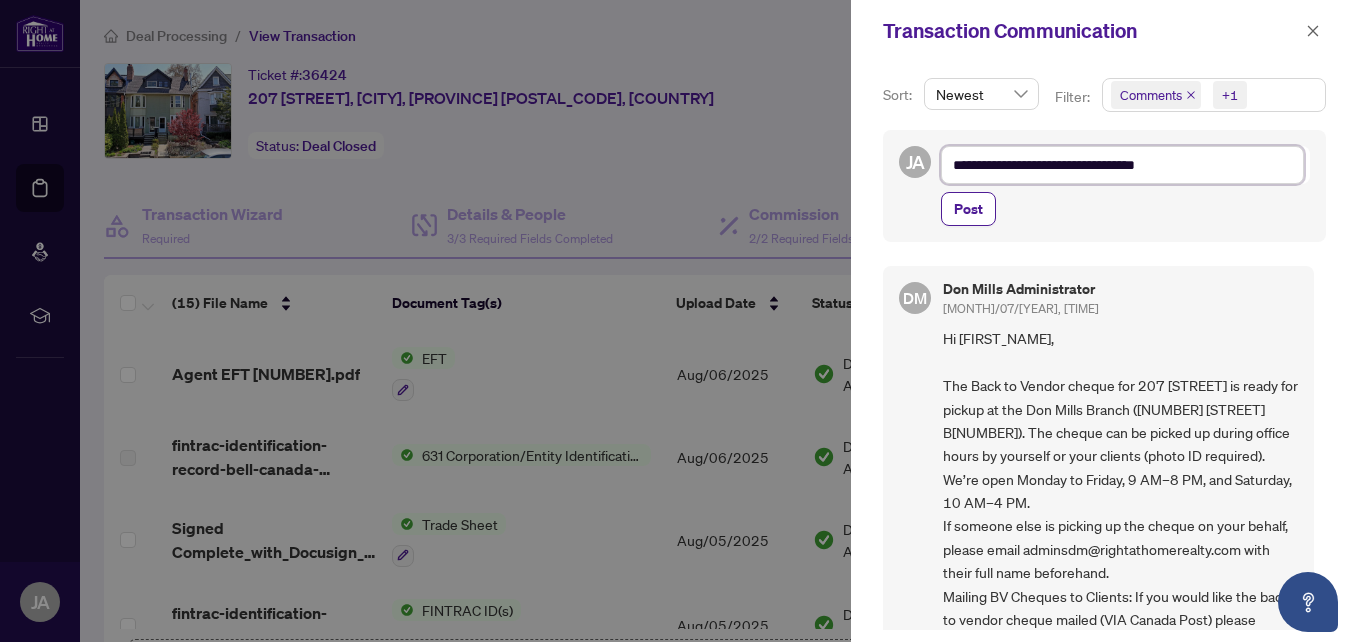 type on "**********" 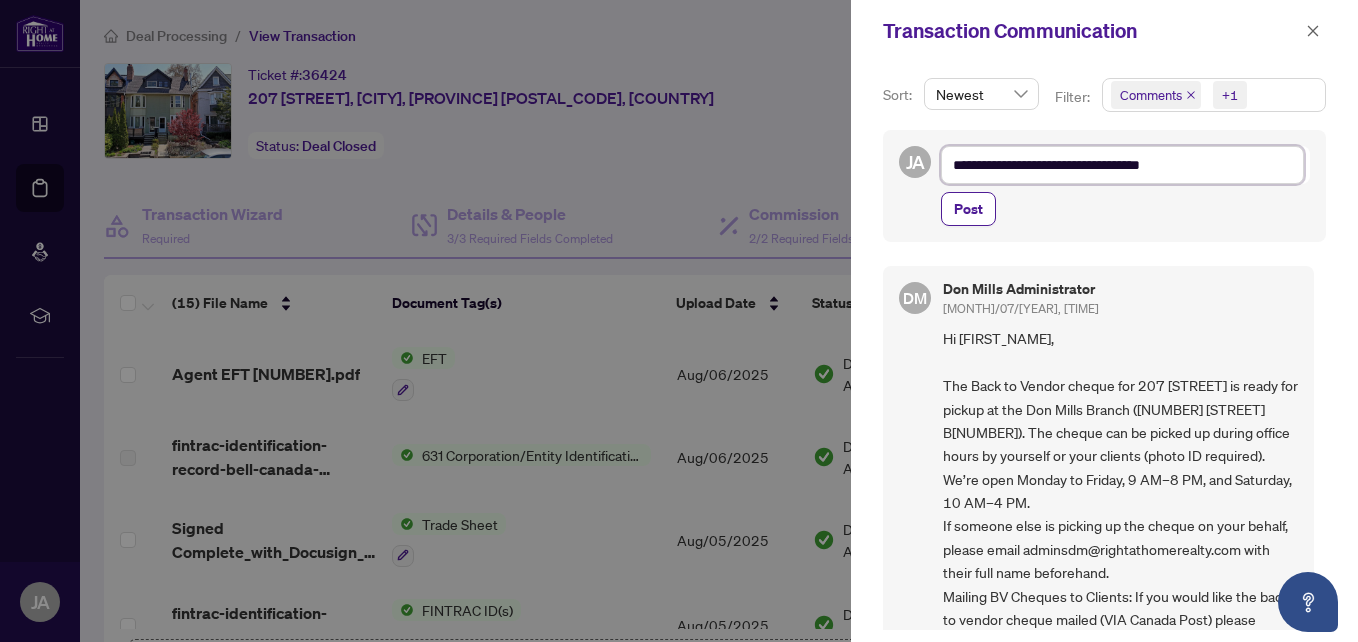 type on "**********" 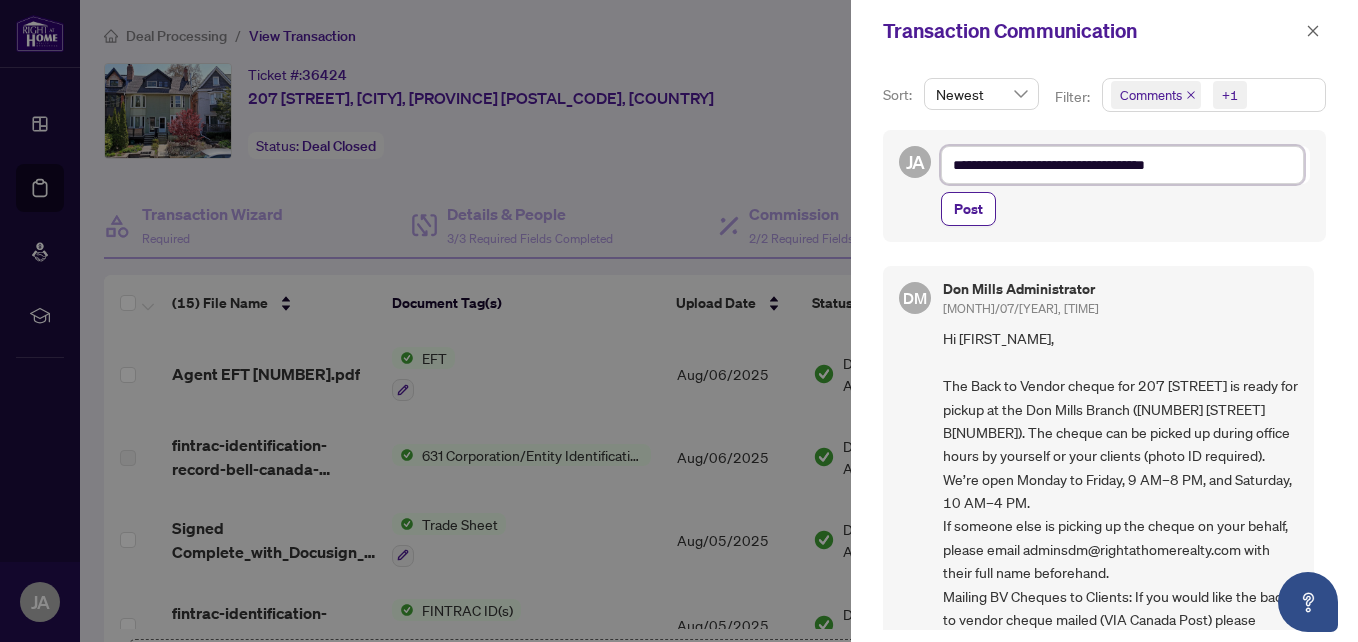 type on "**********" 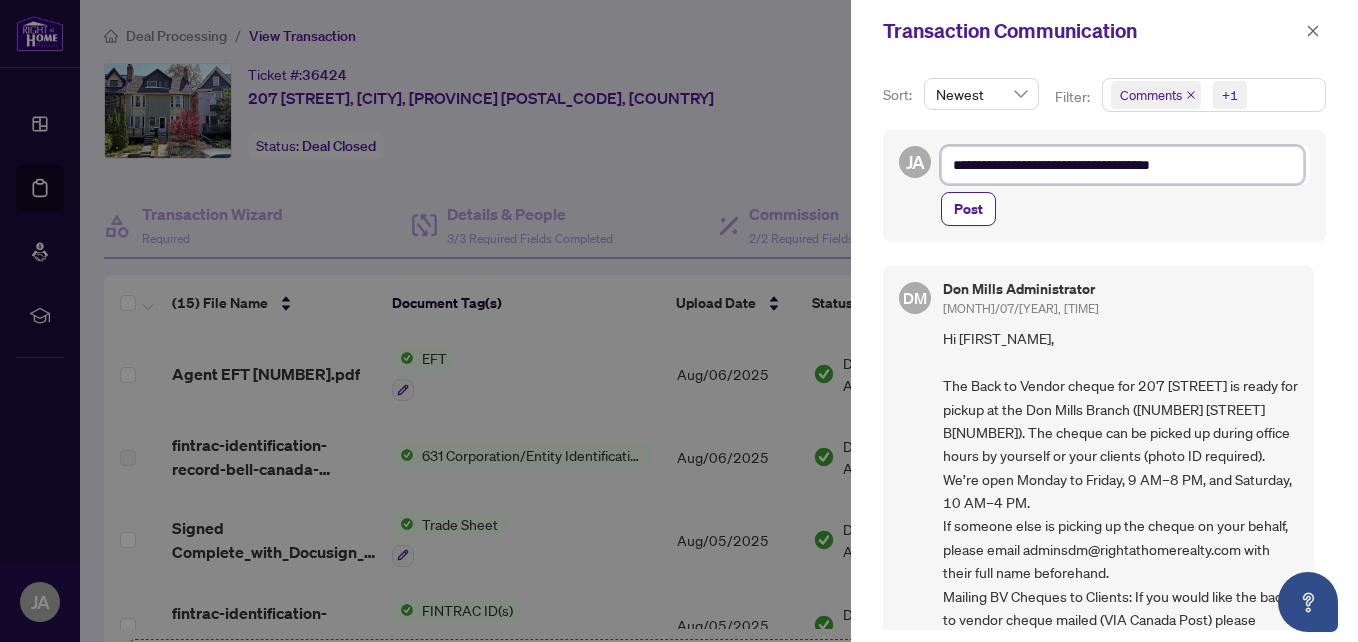 type on "**********" 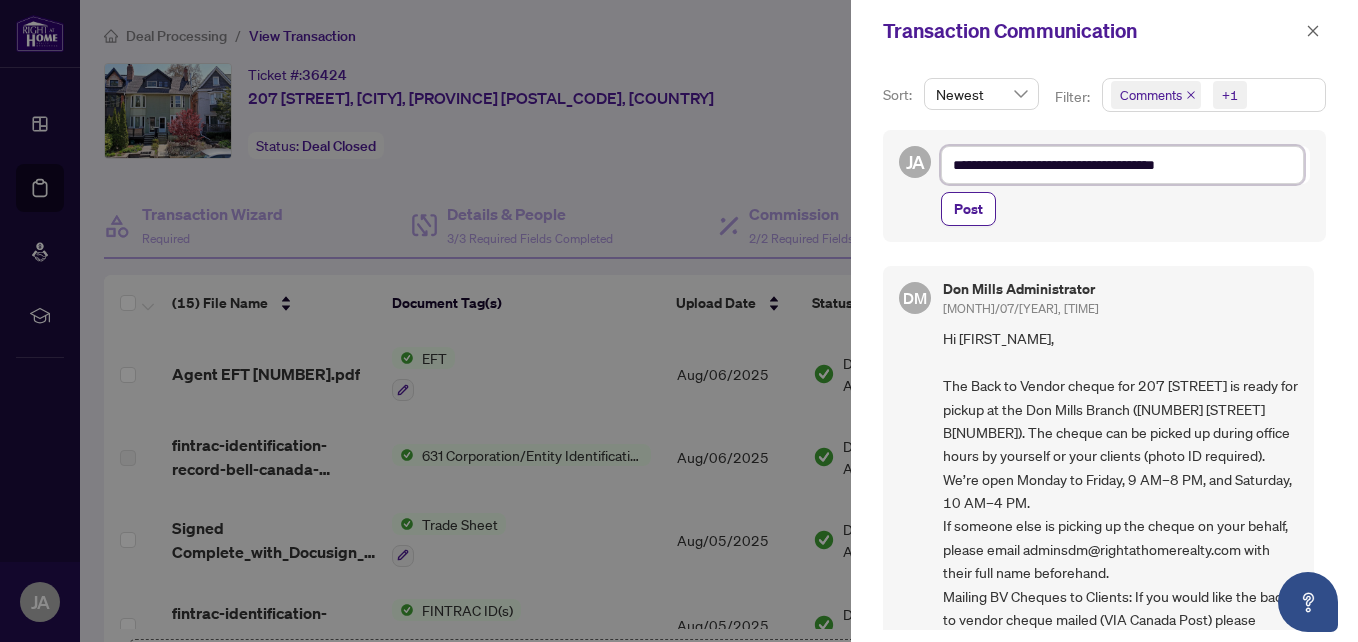 type on "**********" 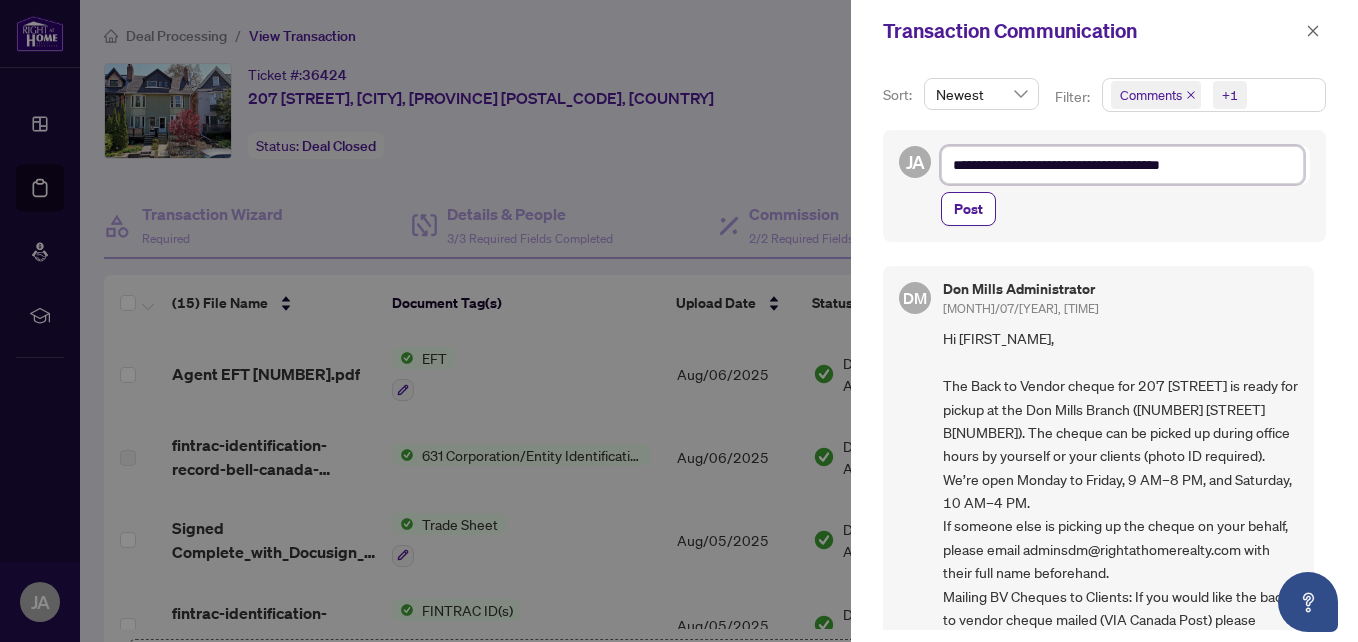 type on "**********" 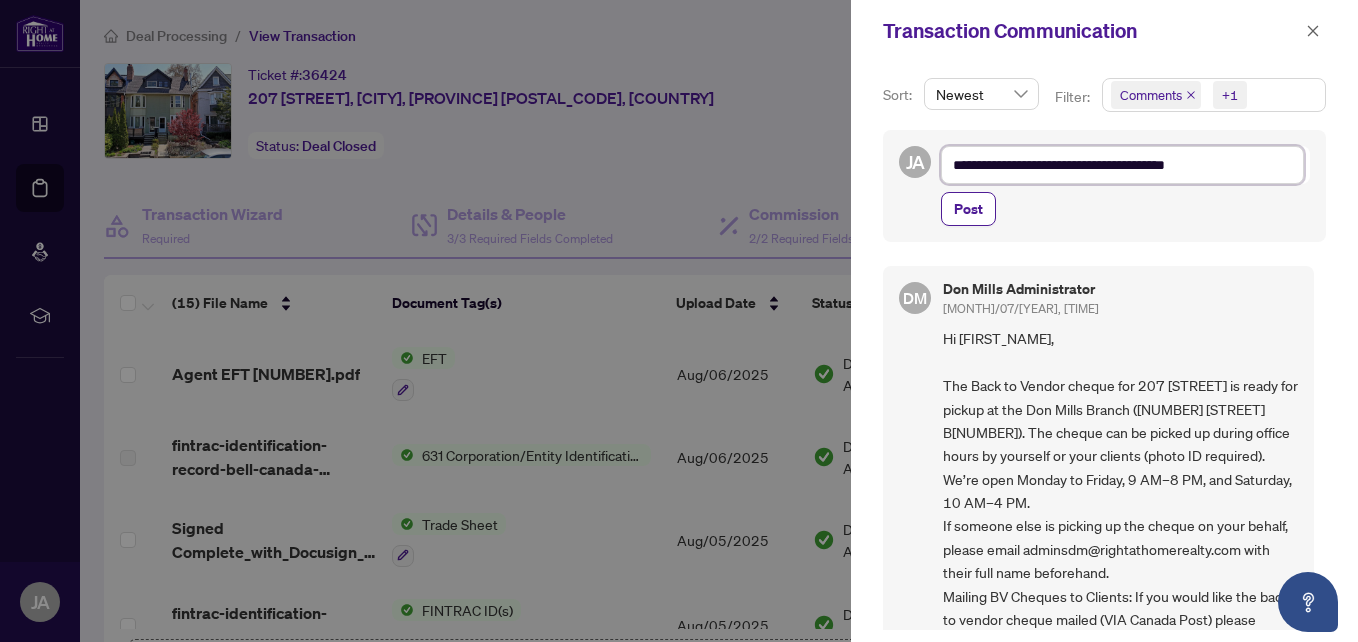 type on "**********" 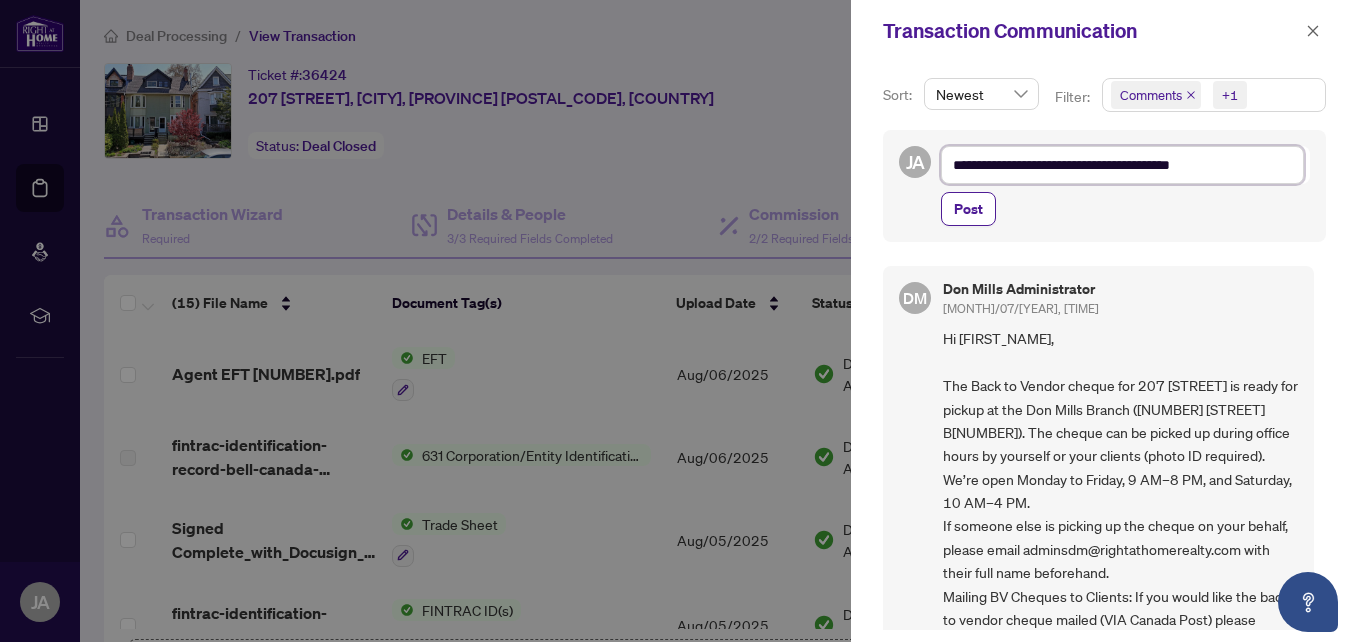 type on "**********" 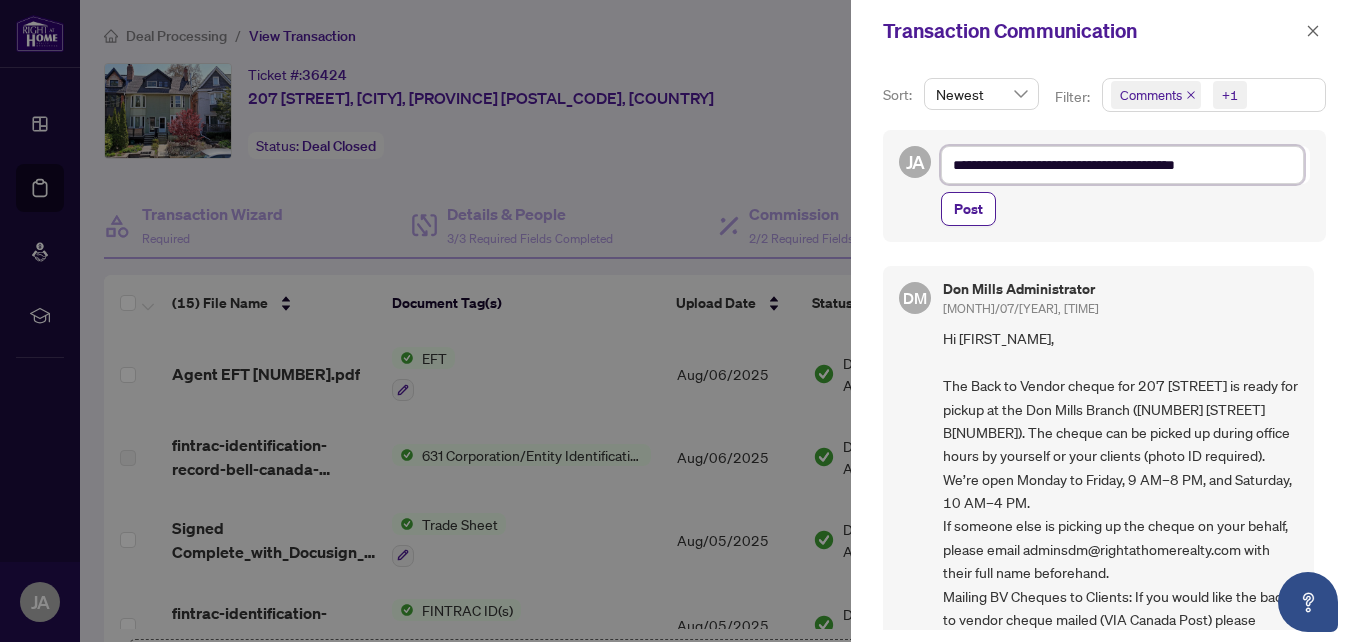 type on "**********" 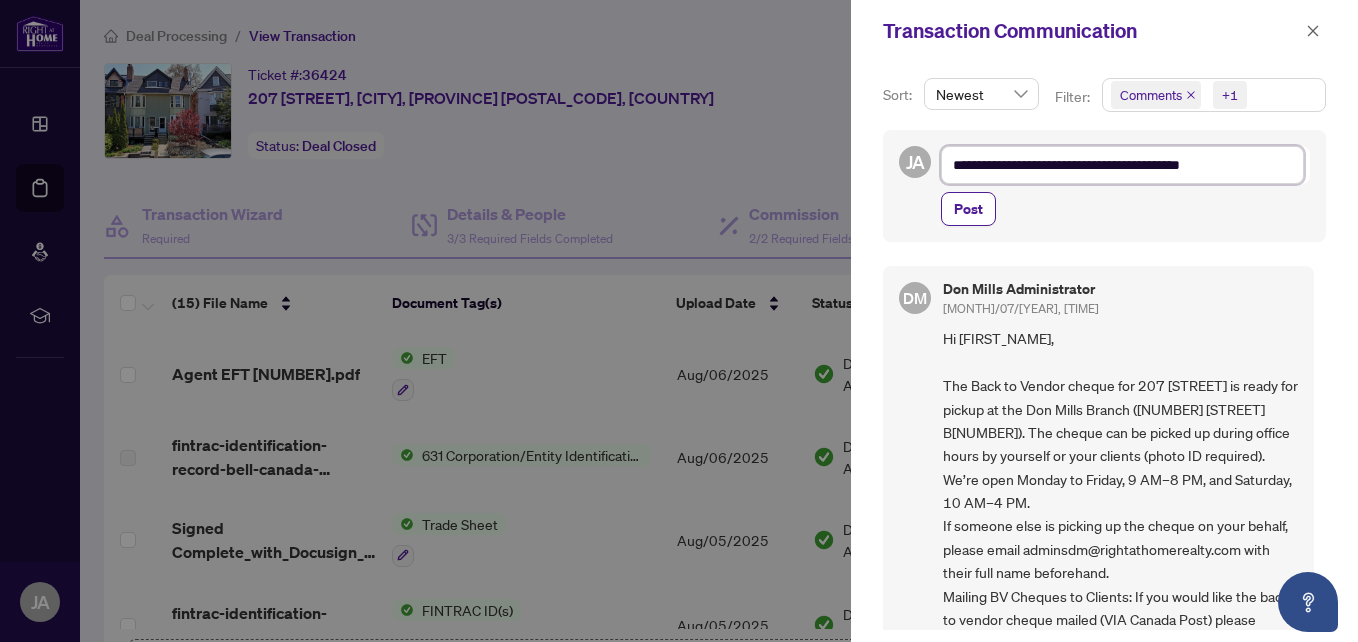 type on "**********" 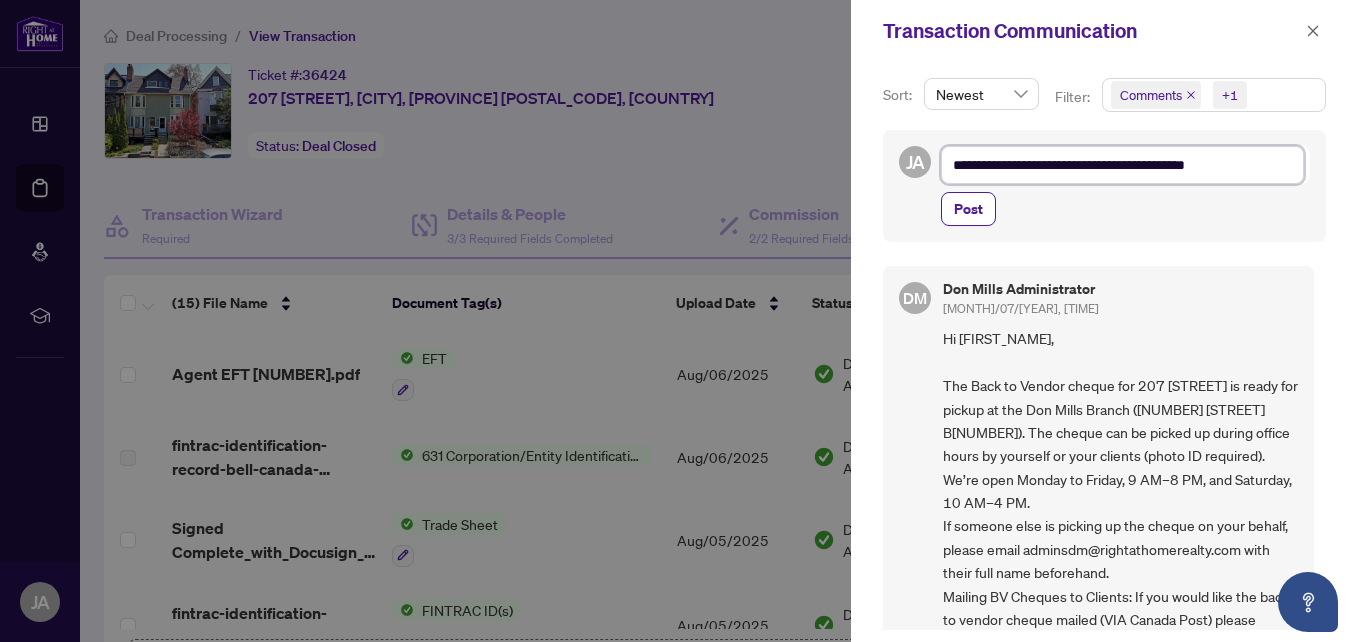 type on "**********" 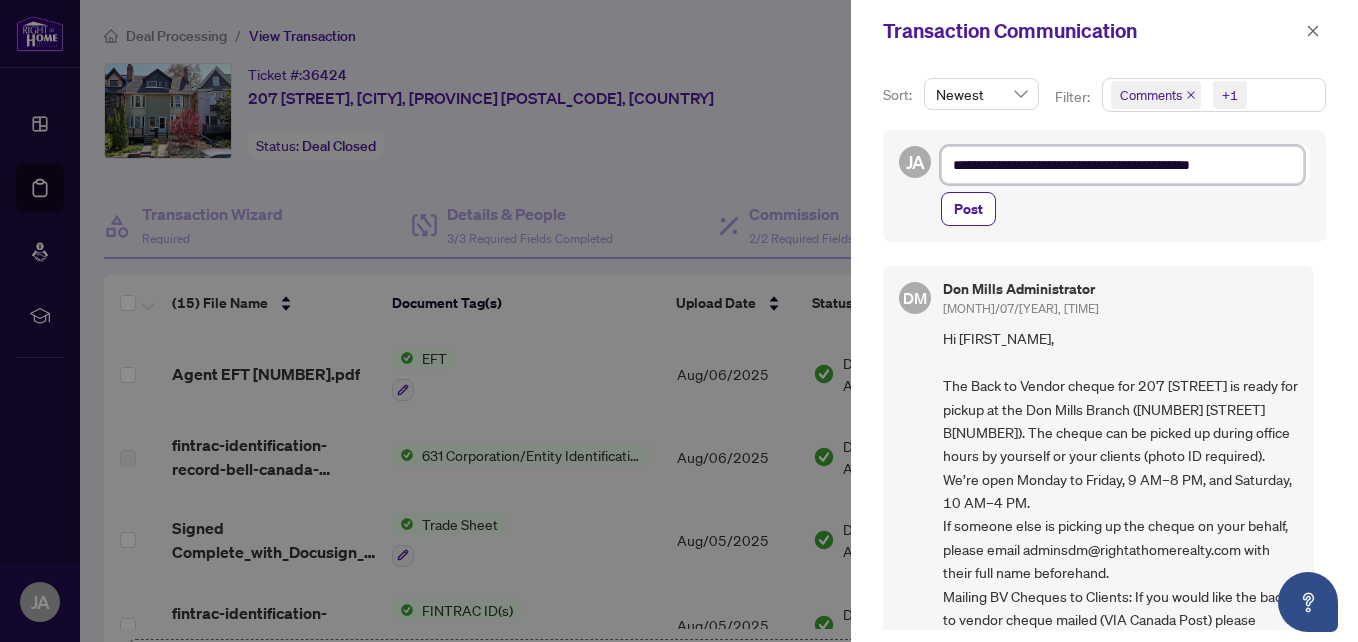 type on "**********" 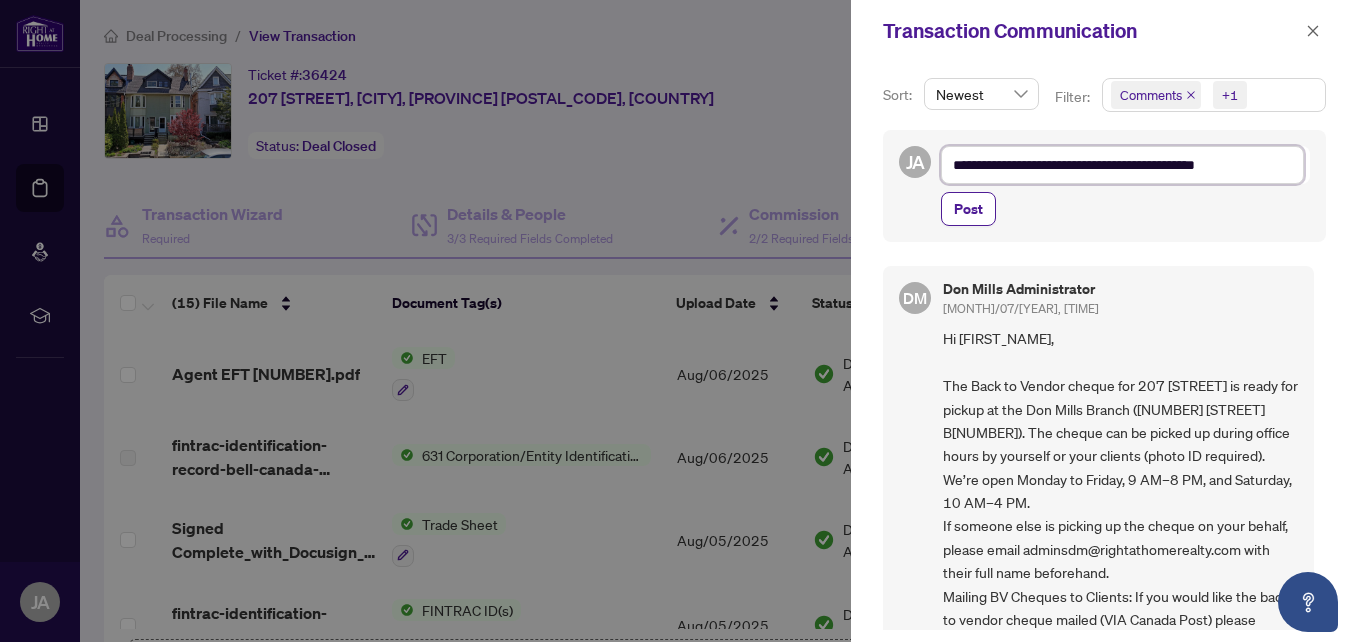 type on "**********" 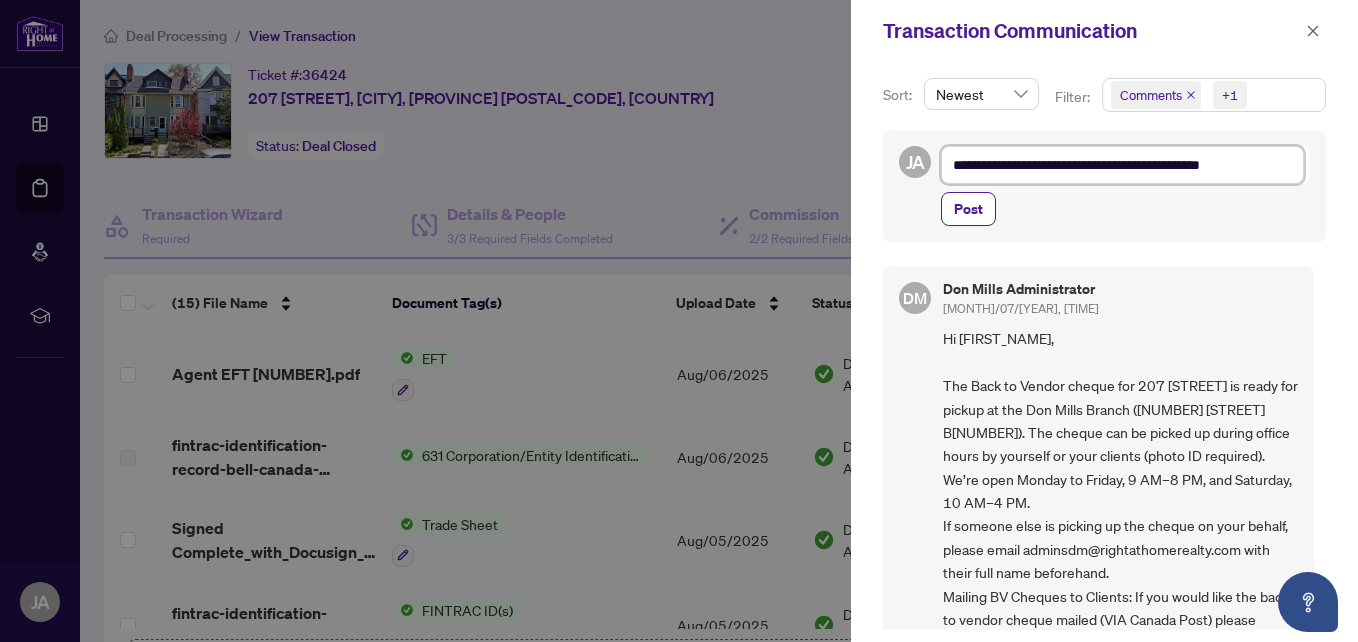 type on "**********" 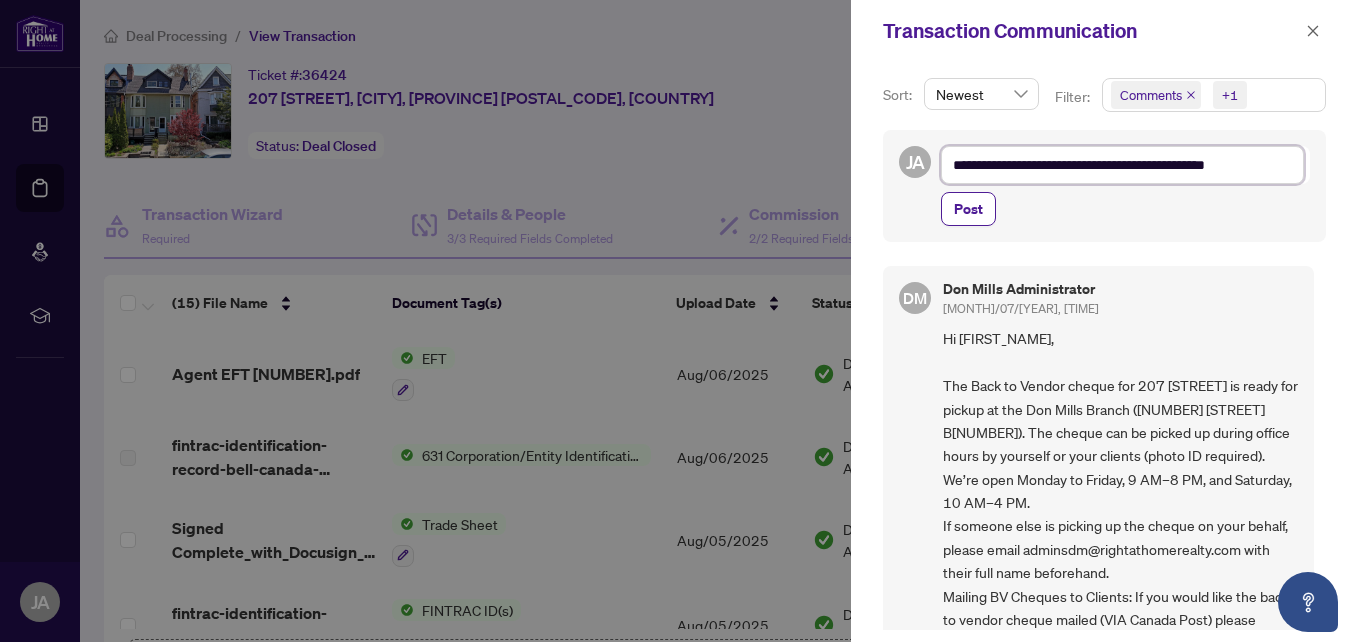 type on "**********" 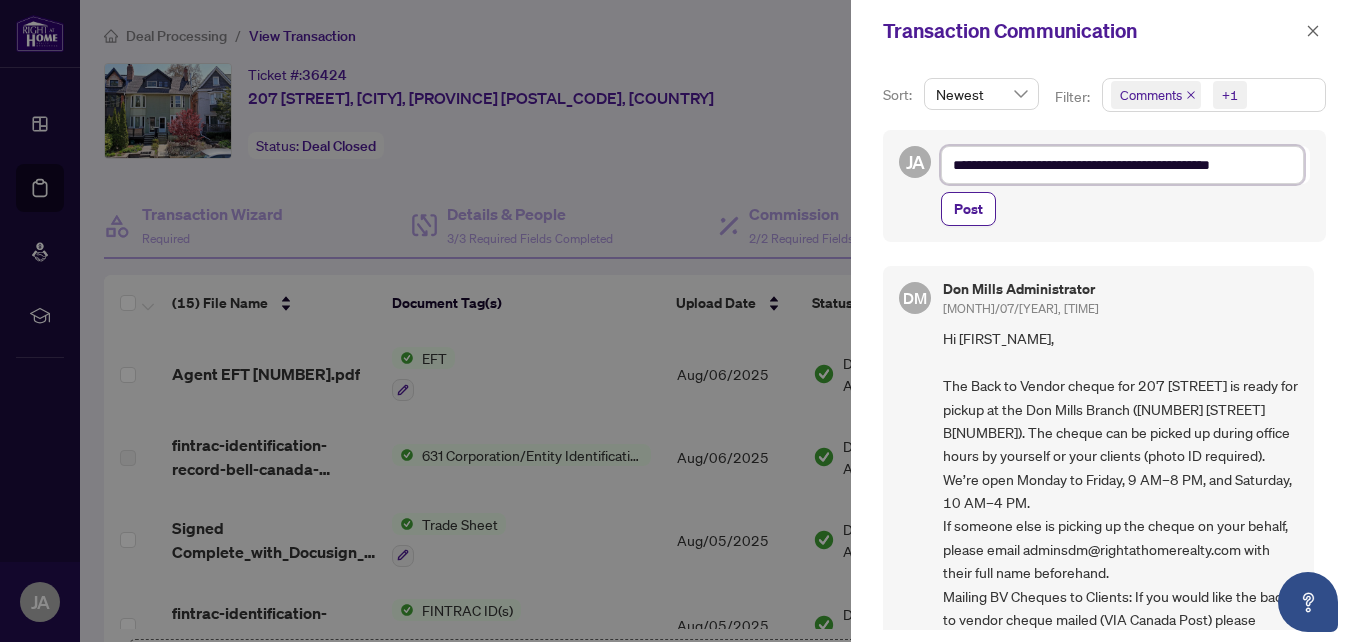 click on "**********" at bounding box center (1122, 165) 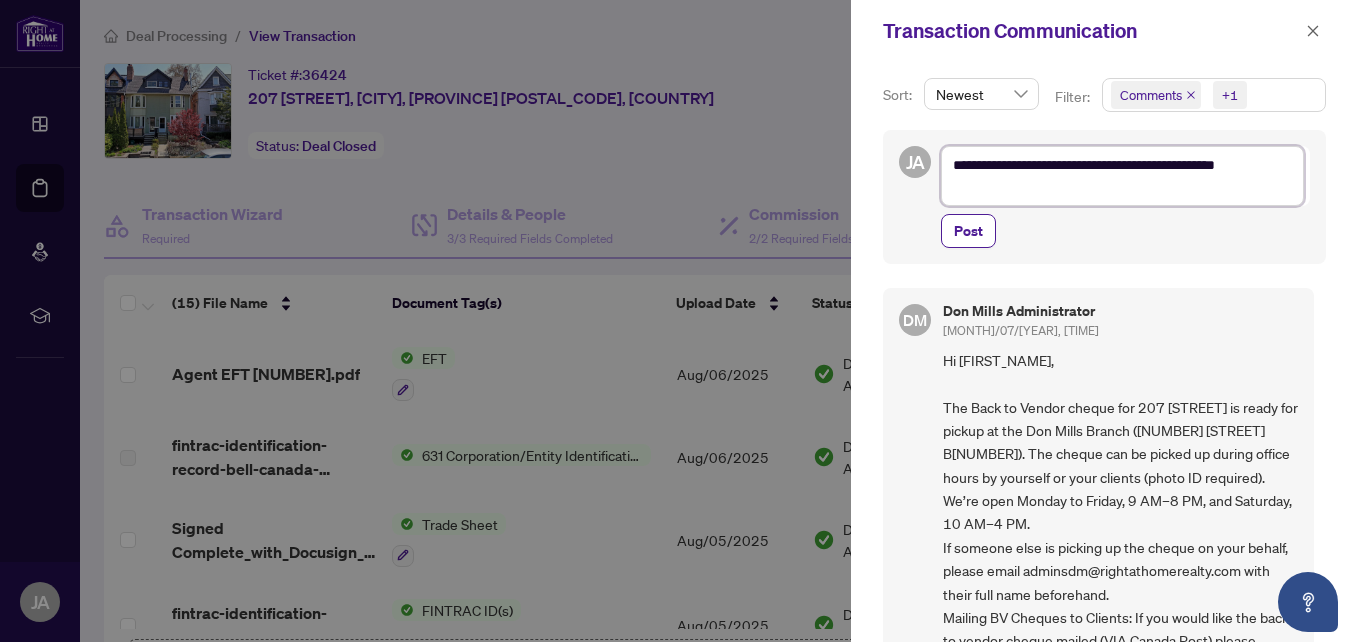 scroll, scrollTop: 0, scrollLeft: 0, axis: both 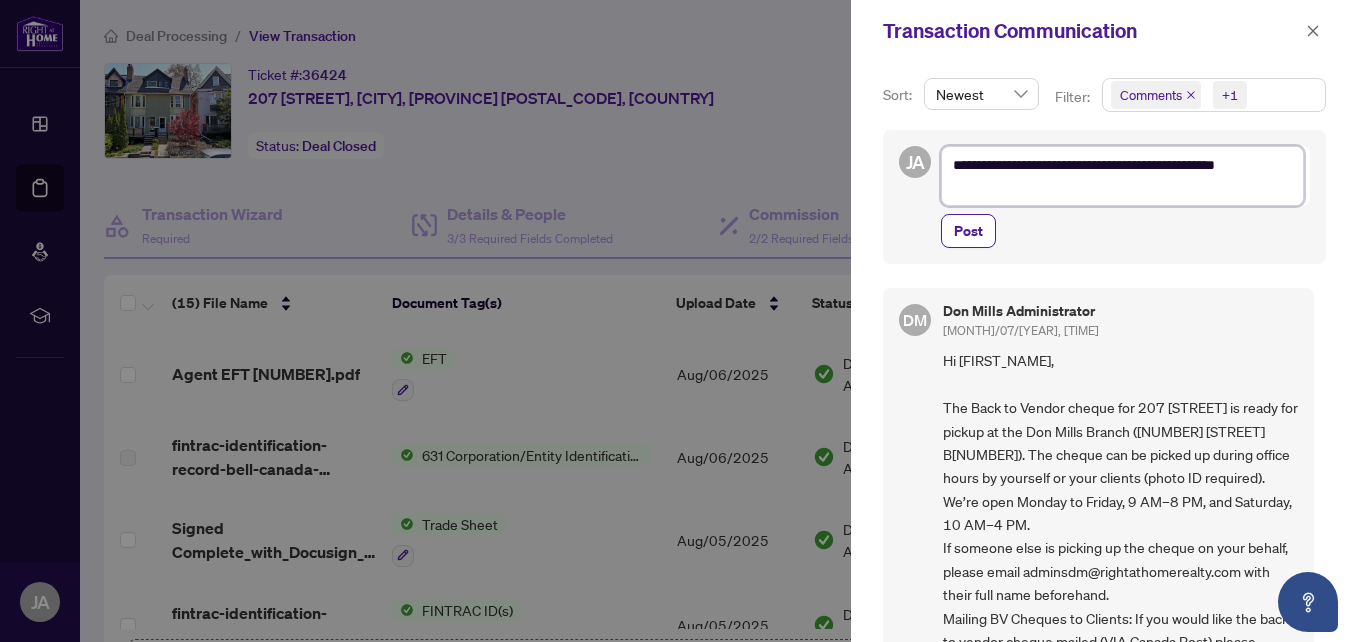 paste on "**********" 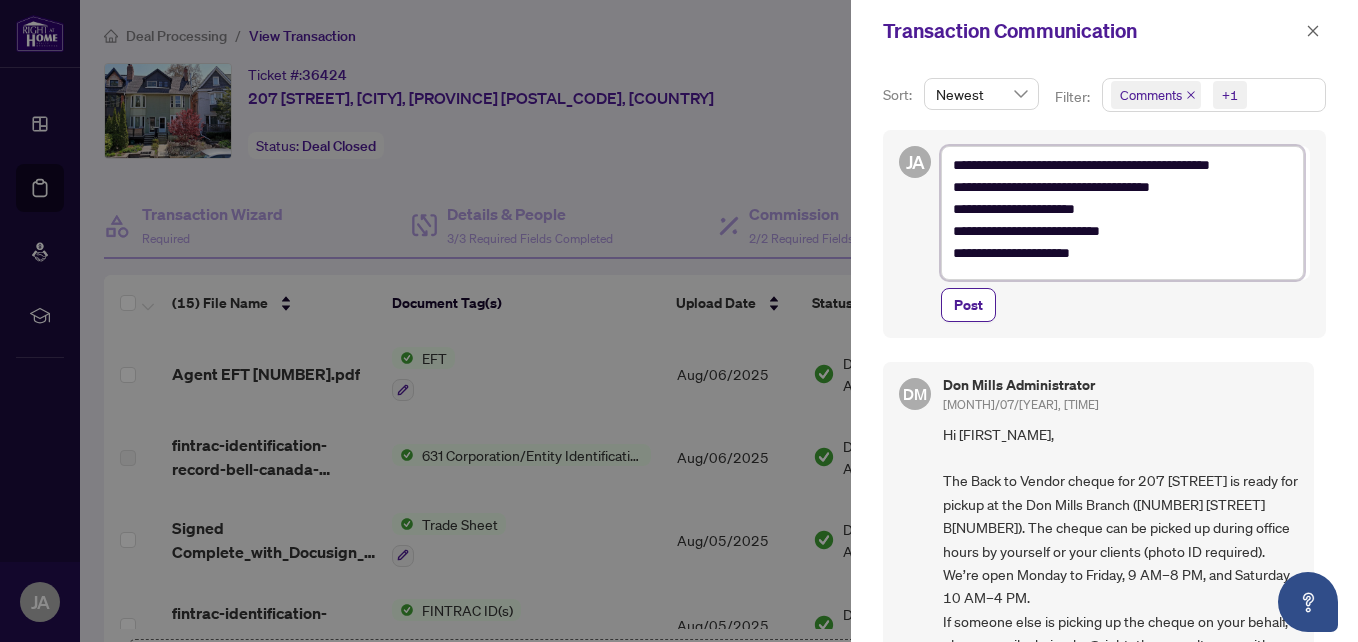 scroll, scrollTop: 0, scrollLeft: 0, axis: both 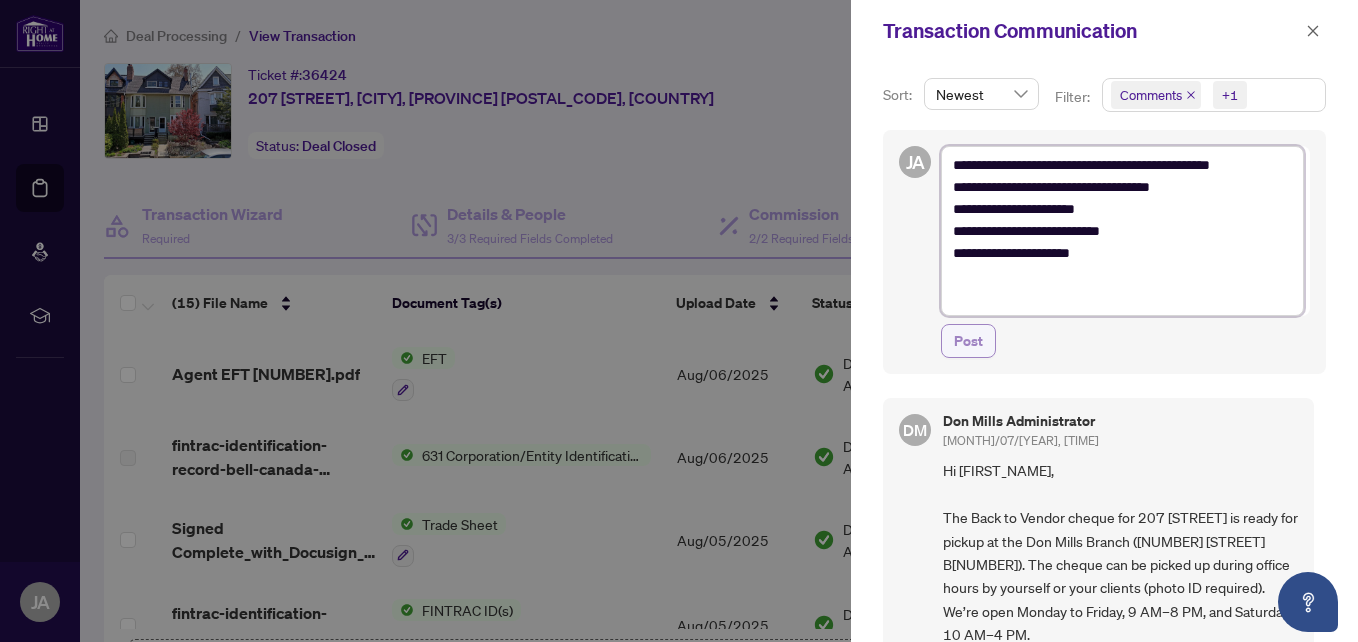 type on "**********" 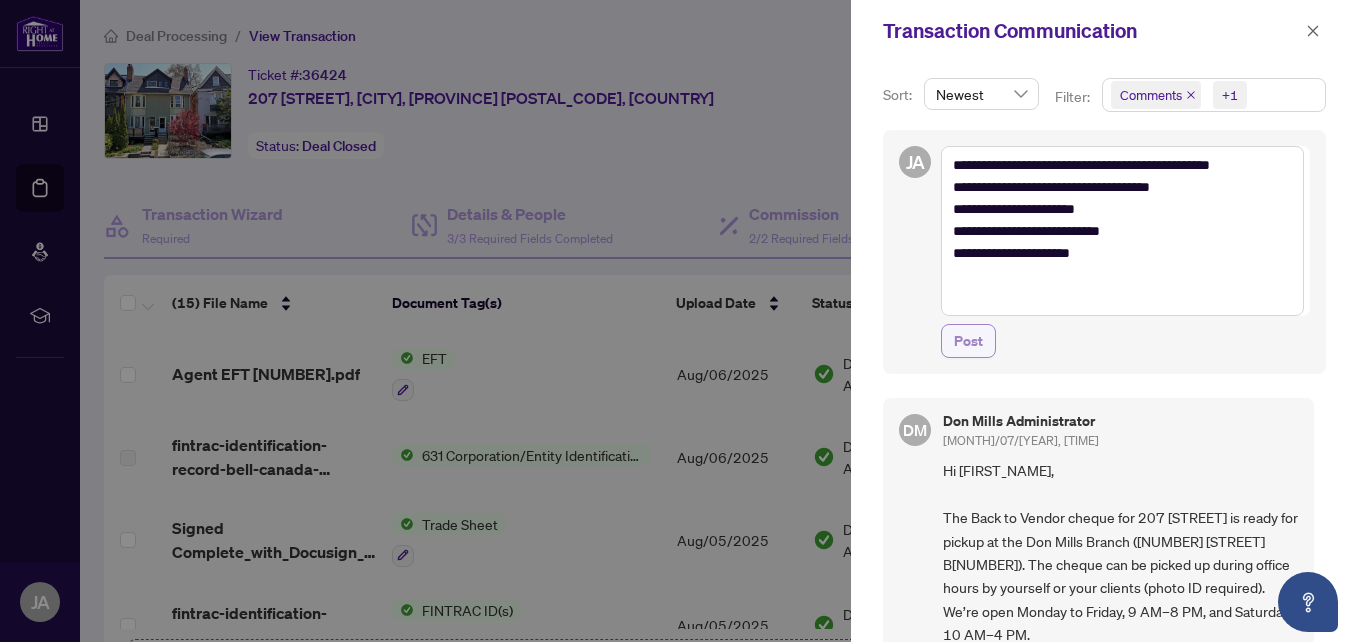 click on "Post" at bounding box center (968, 341) 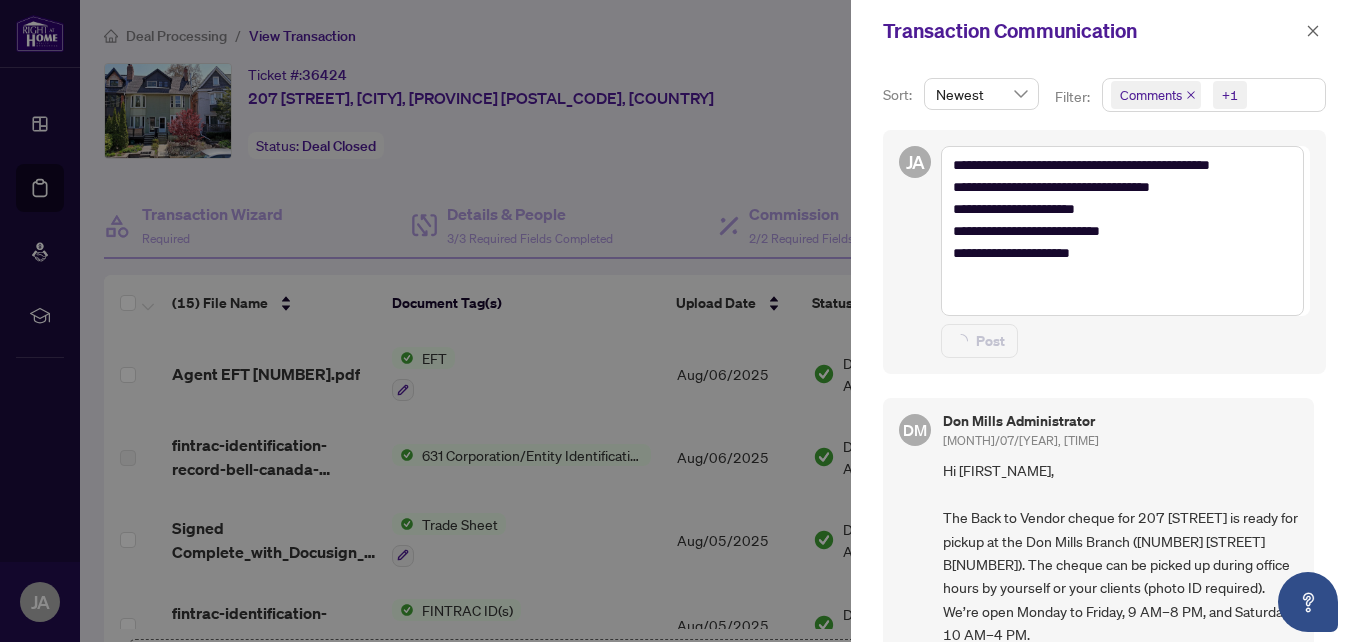 type 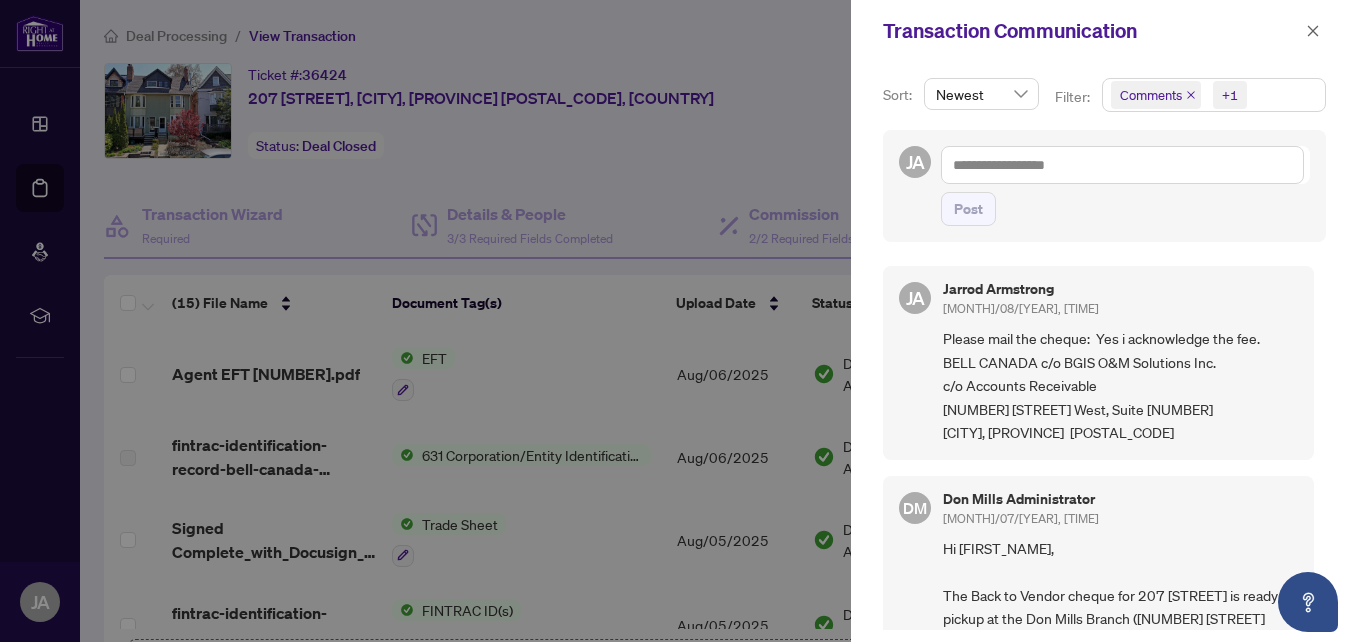 click at bounding box center (679, 321) 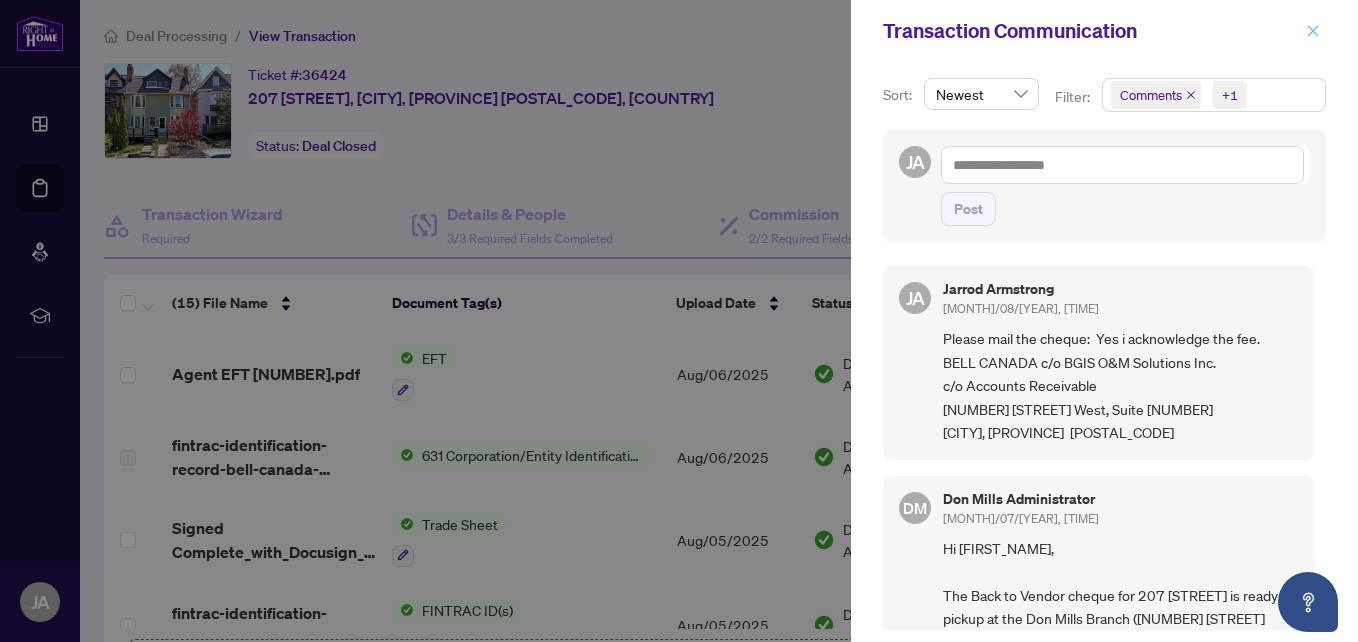 click 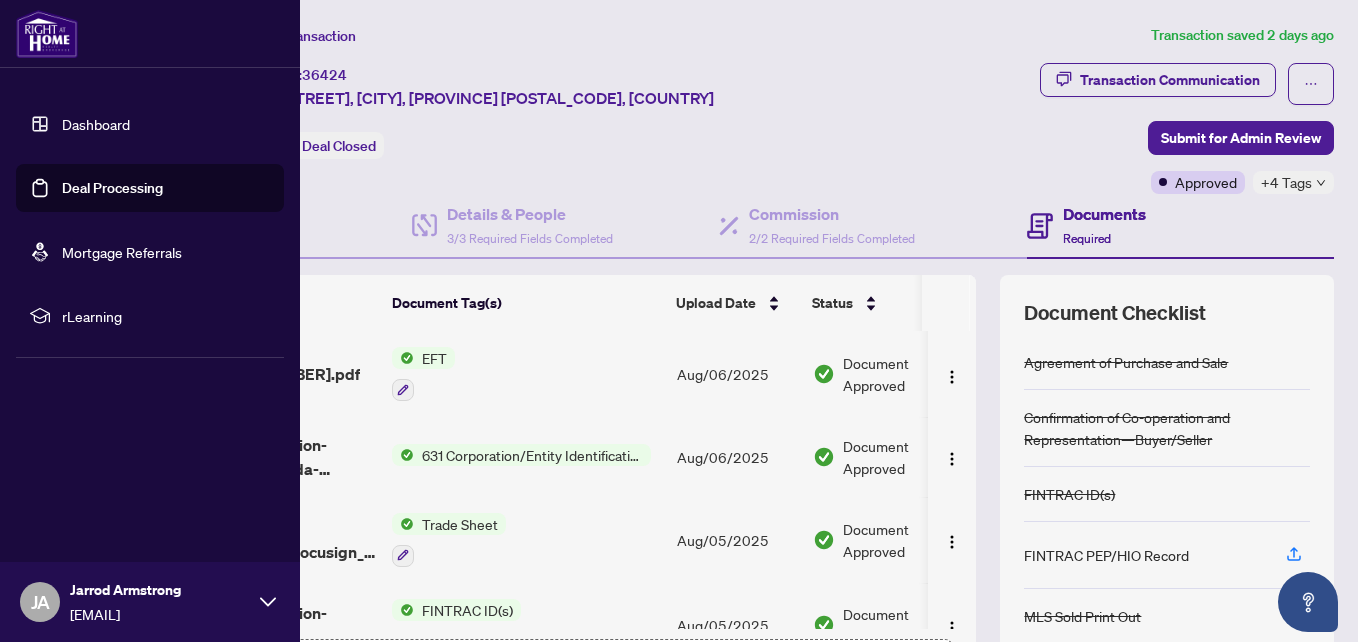 click on "Deal Processing" at bounding box center (112, 188) 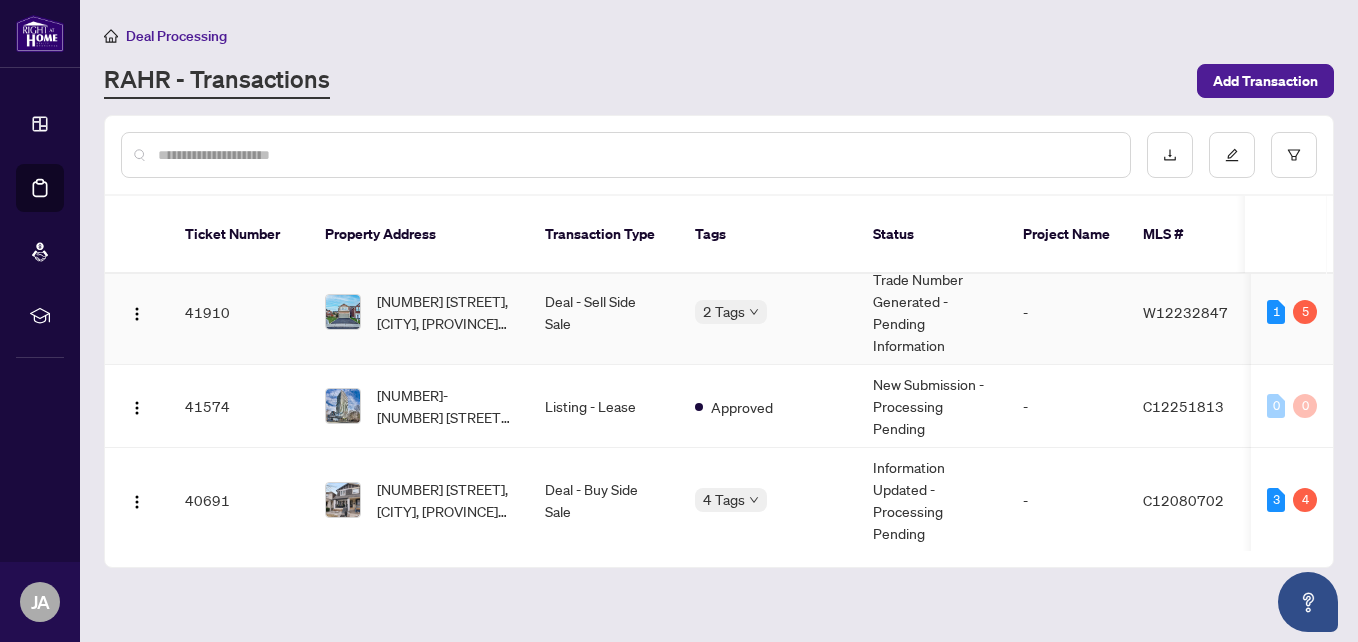 scroll, scrollTop: 800, scrollLeft: 0, axis: vertical 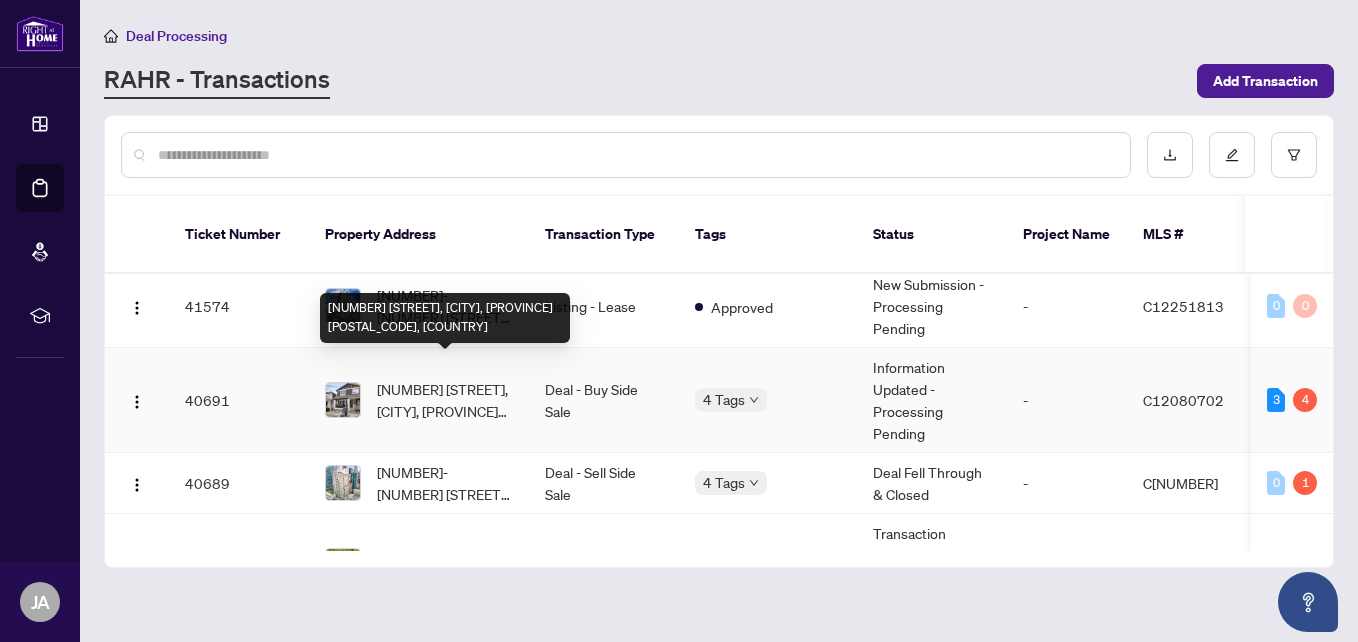 click on "[NUMBER] [STREET], [CITY], [PROVINCE] [POSTAL_CODE], [COUNTRY]" at bounding box center (445, 400) 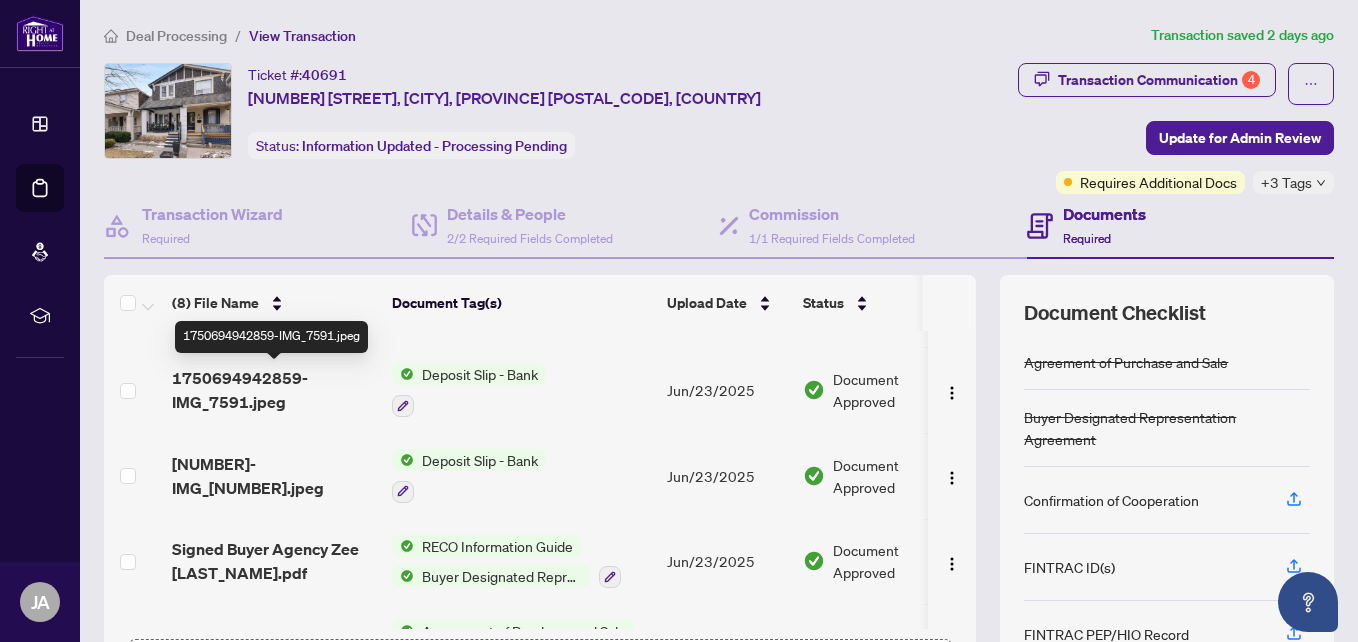 scroll, scrollTop: 366, scrollLeft: 0, axis: vertical 